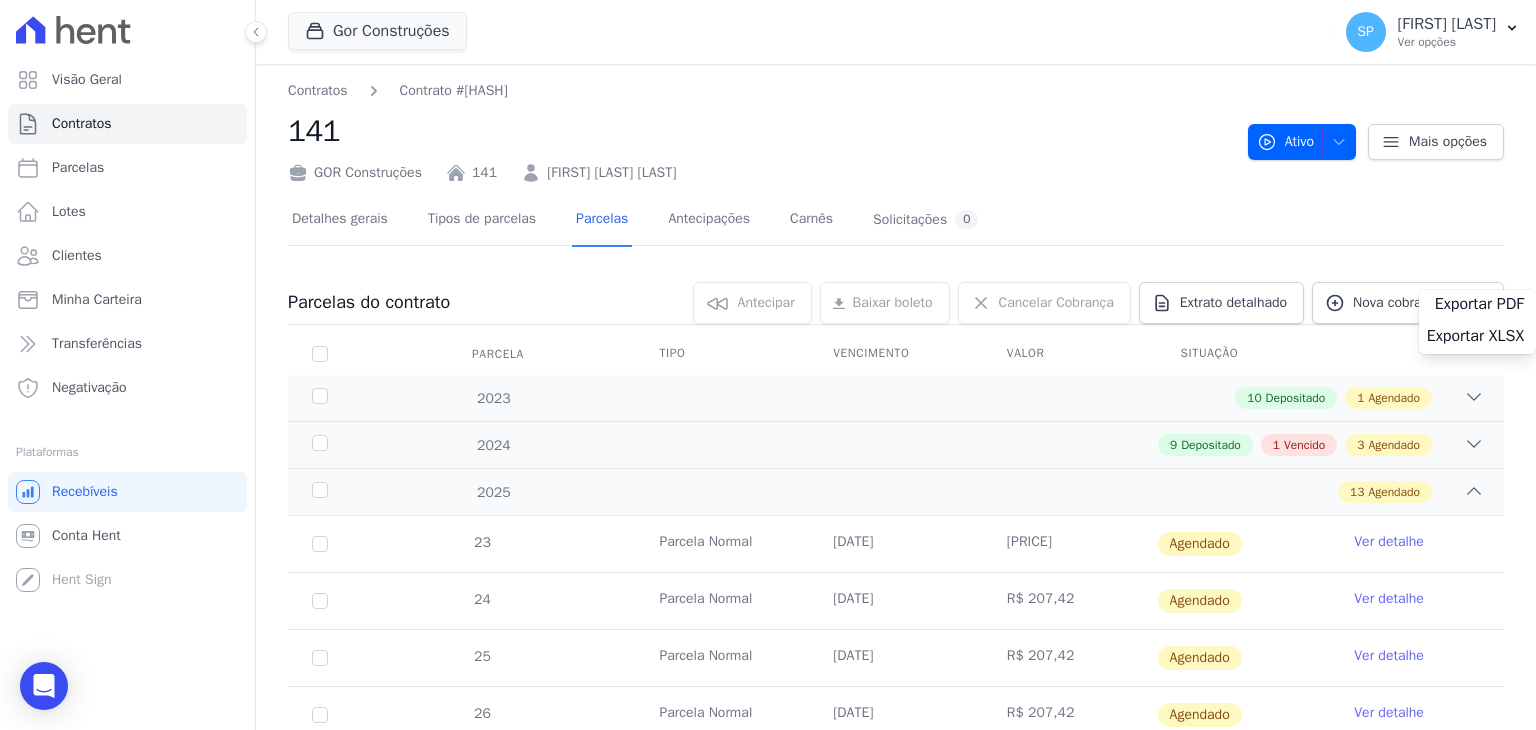 scroll, scrollTop: 0, scrollLeft: 0, axis: both 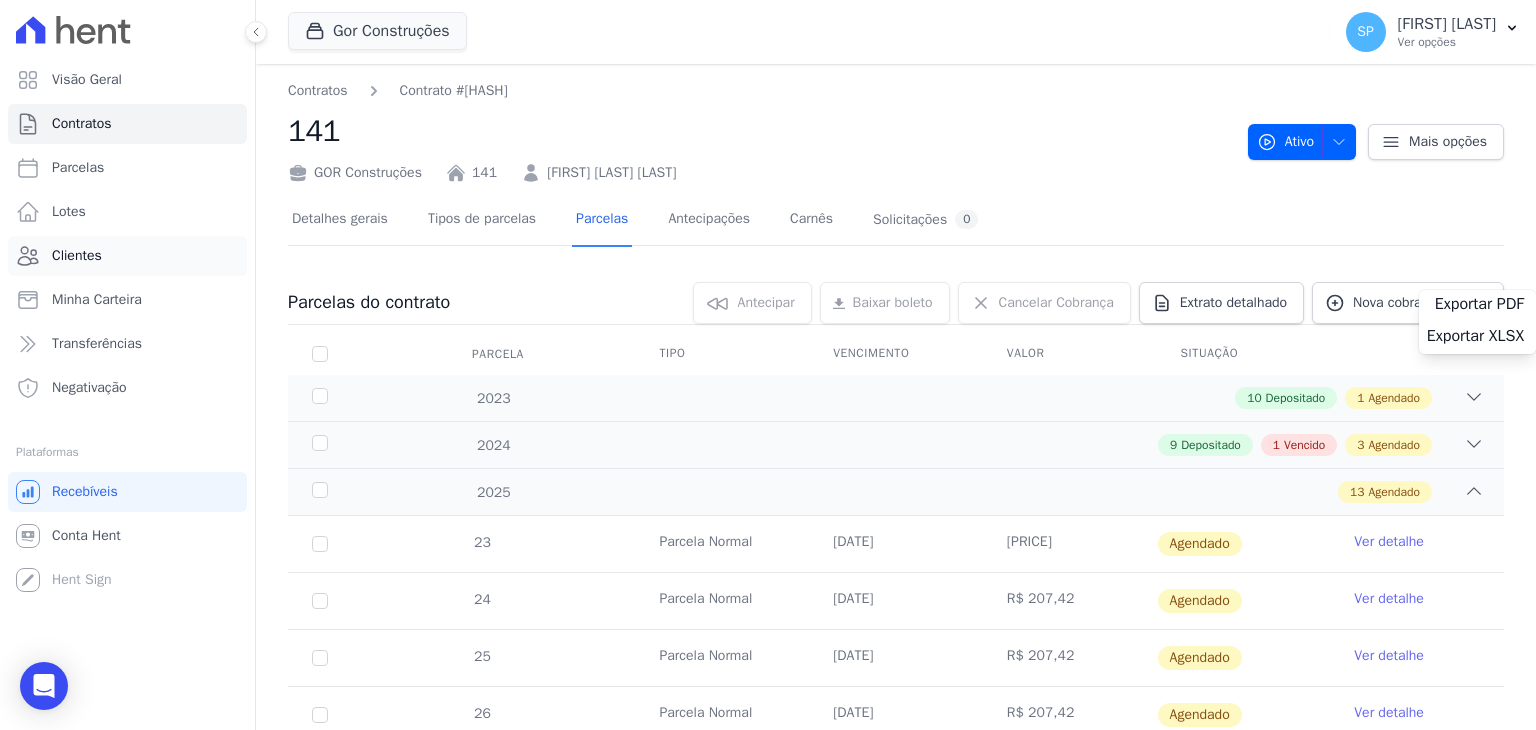 click on "Clientes" at bounding box center (77, 256) 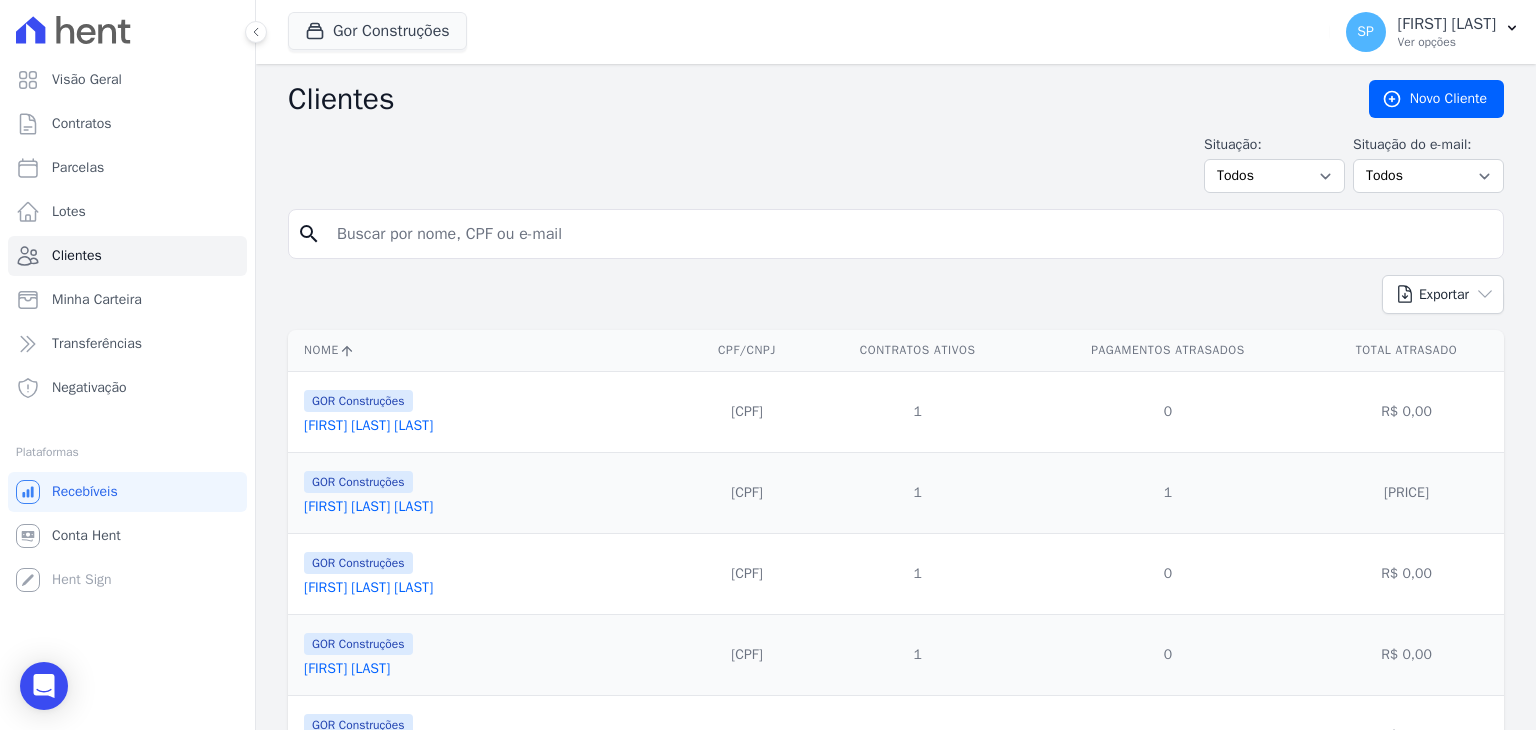 click at bounding box center [910, 234] 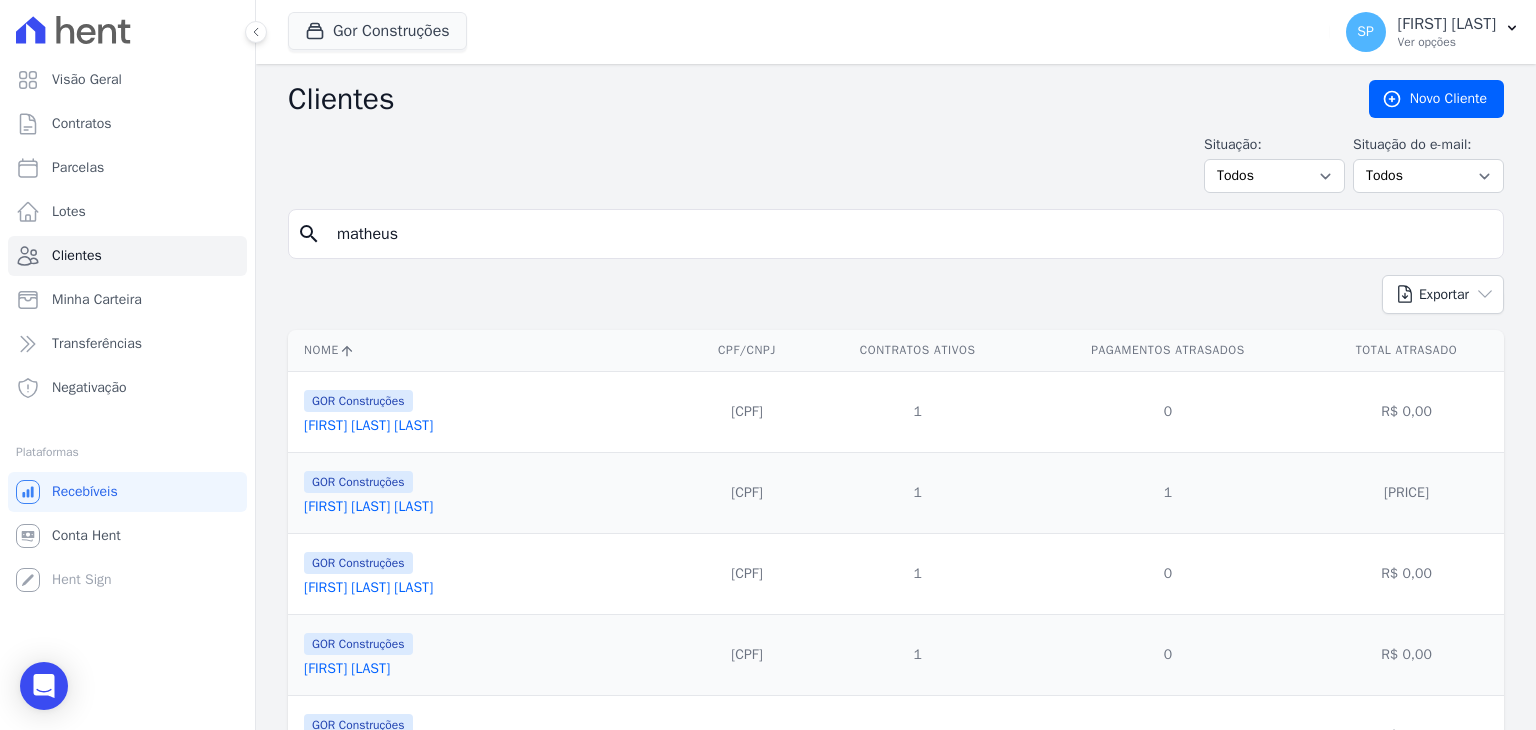 type on "matheus" 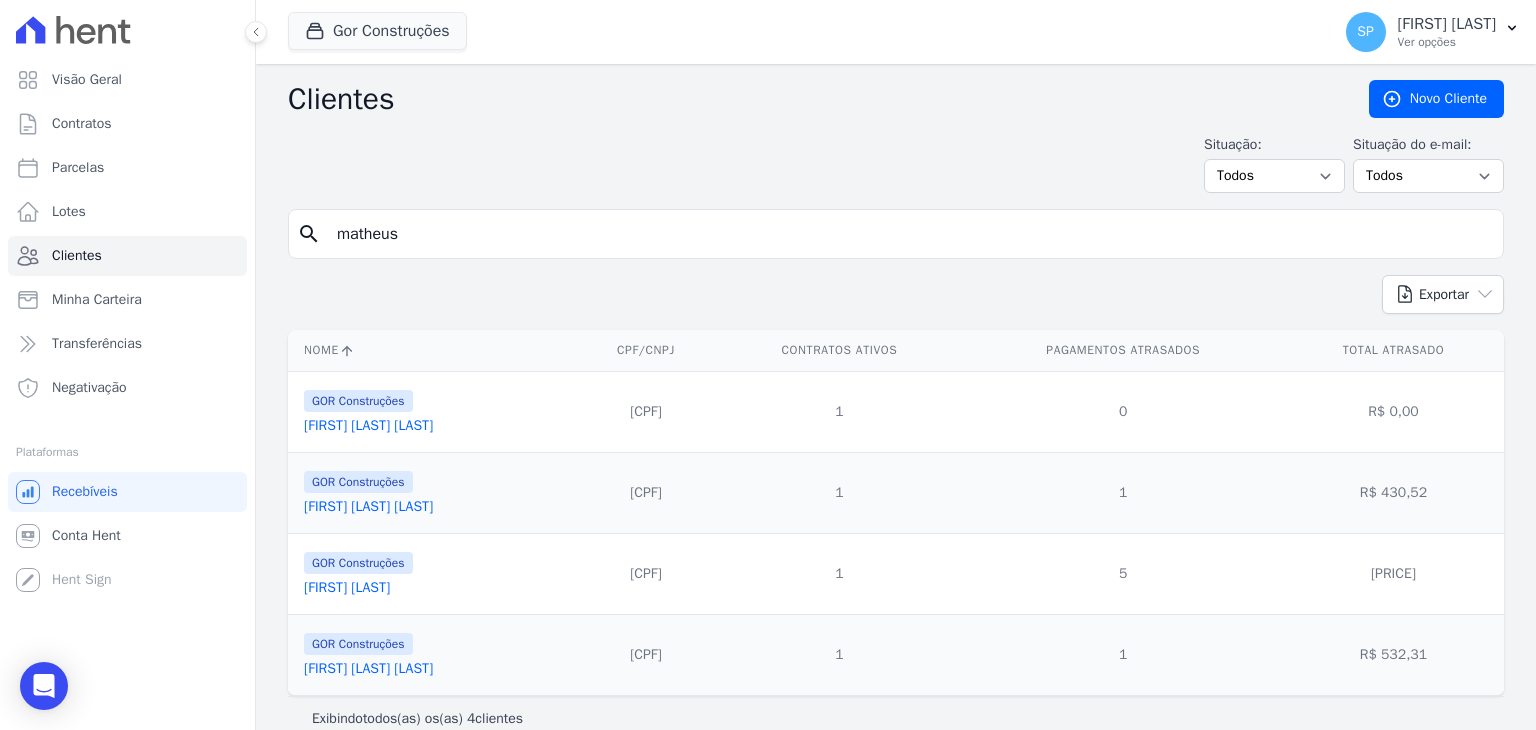 scroll, scrollTop: 28, scrollLeft: 0, axis: vertical 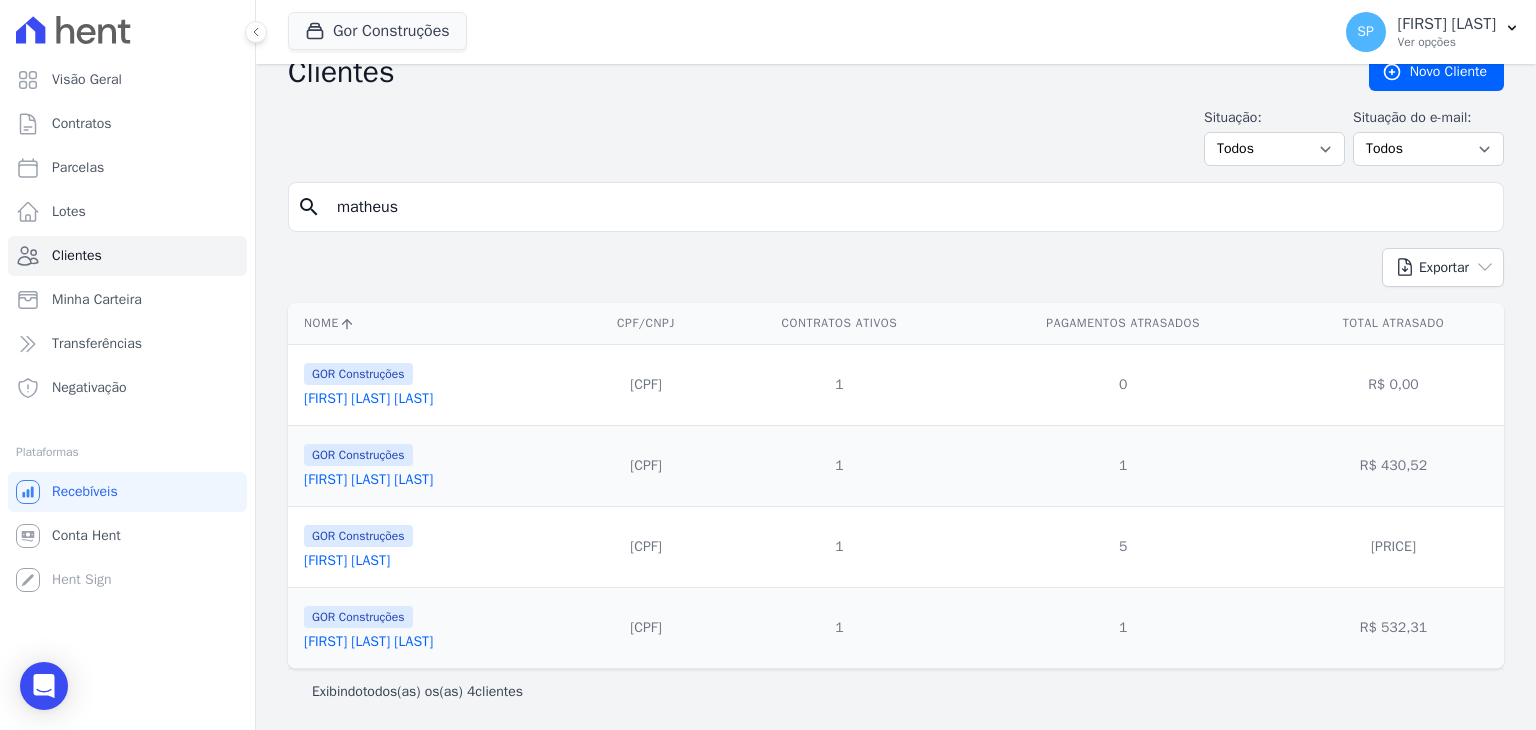 click on "matheus" at bounding box center (910, 207) 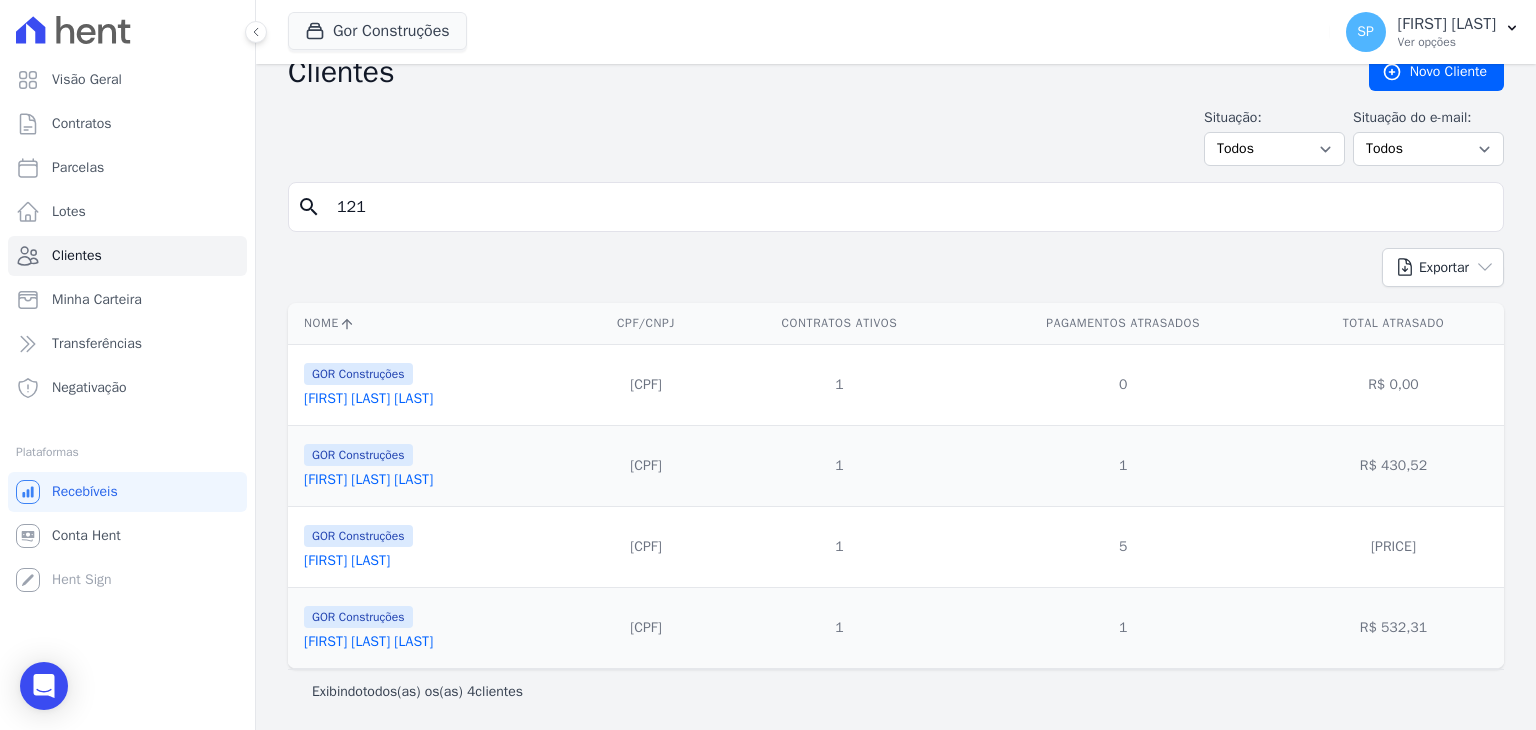 type on "121" 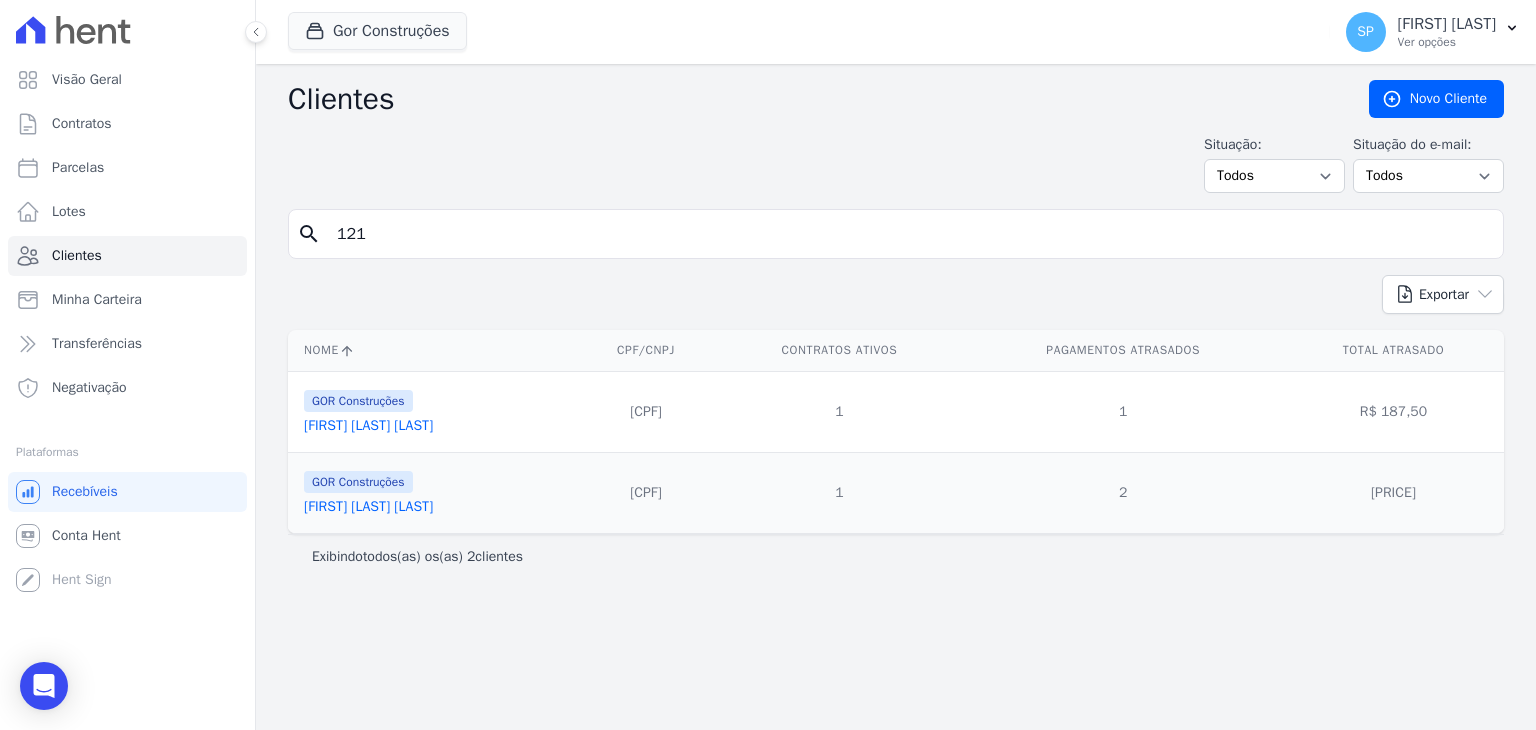 click on "121" at bounding box center [910, 234] 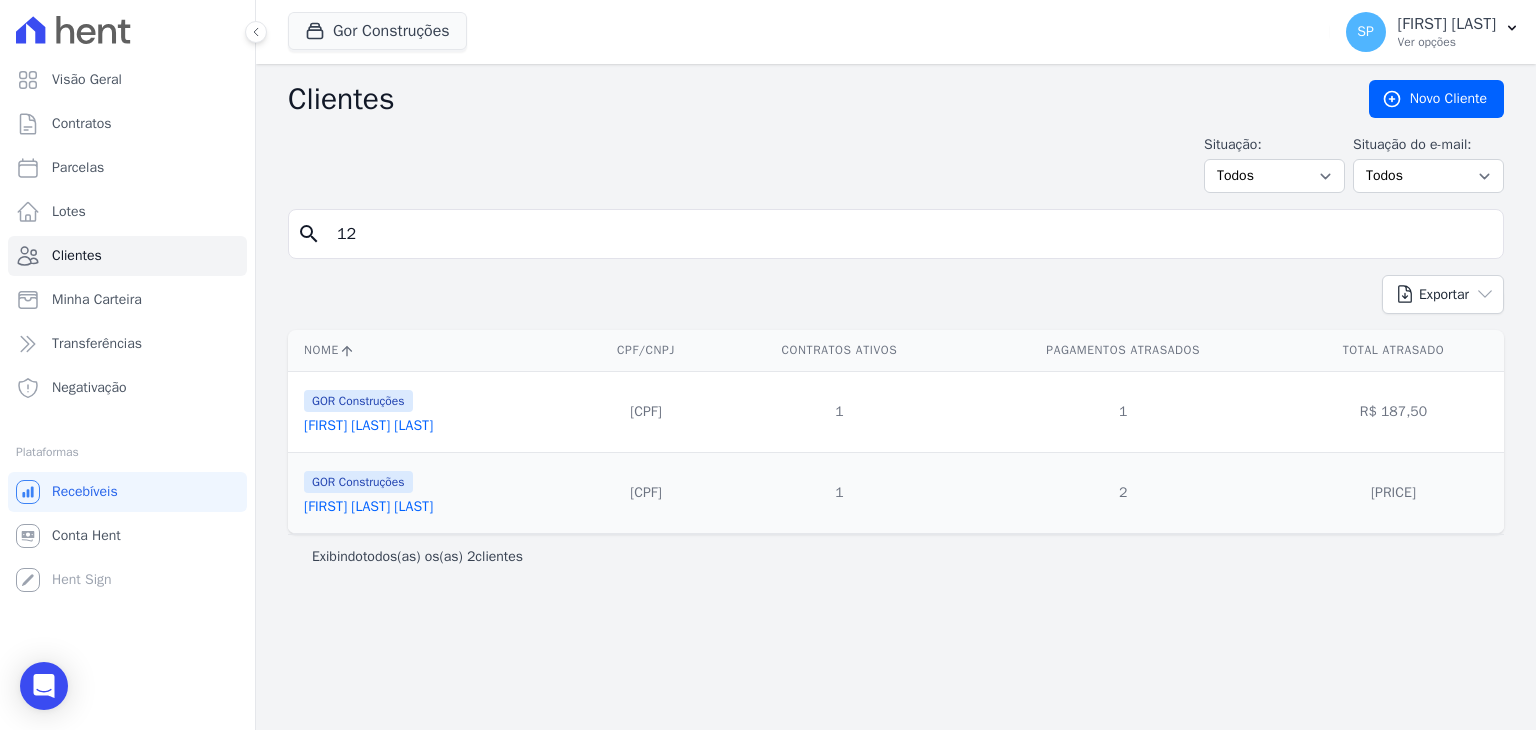 type on "1" 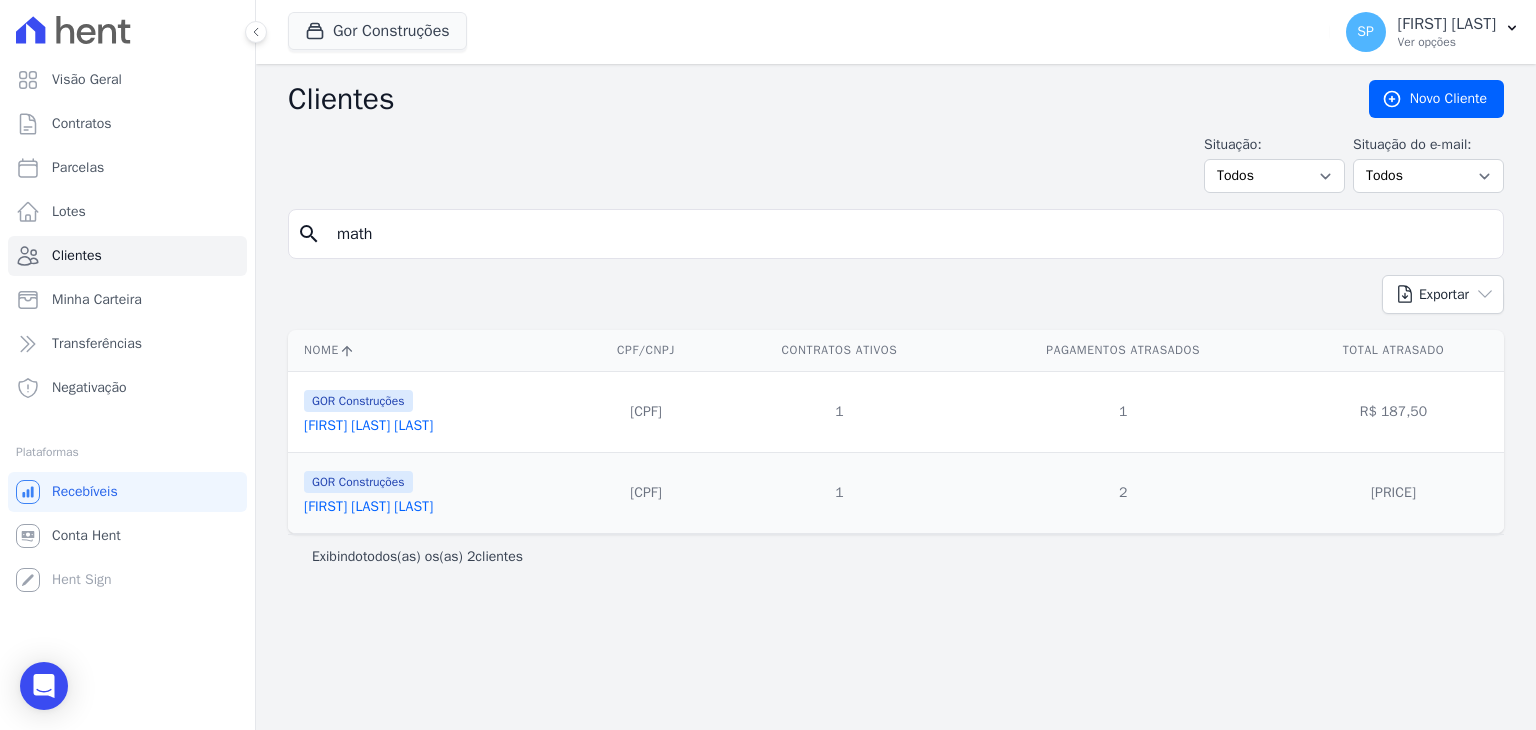 type on "matheus" 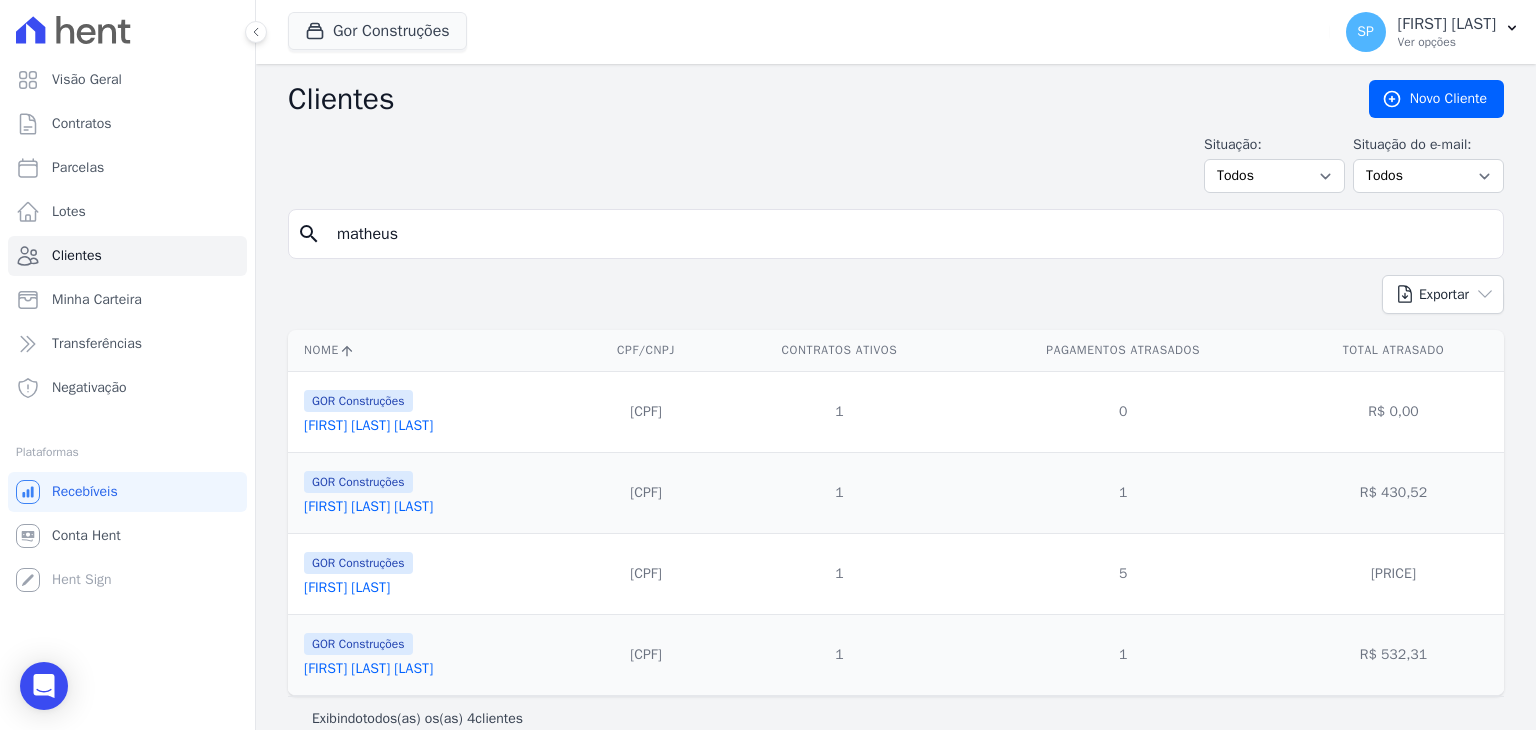 click on "[FIRST] [LAST] [LAST]" at bounding box center [368, 668] 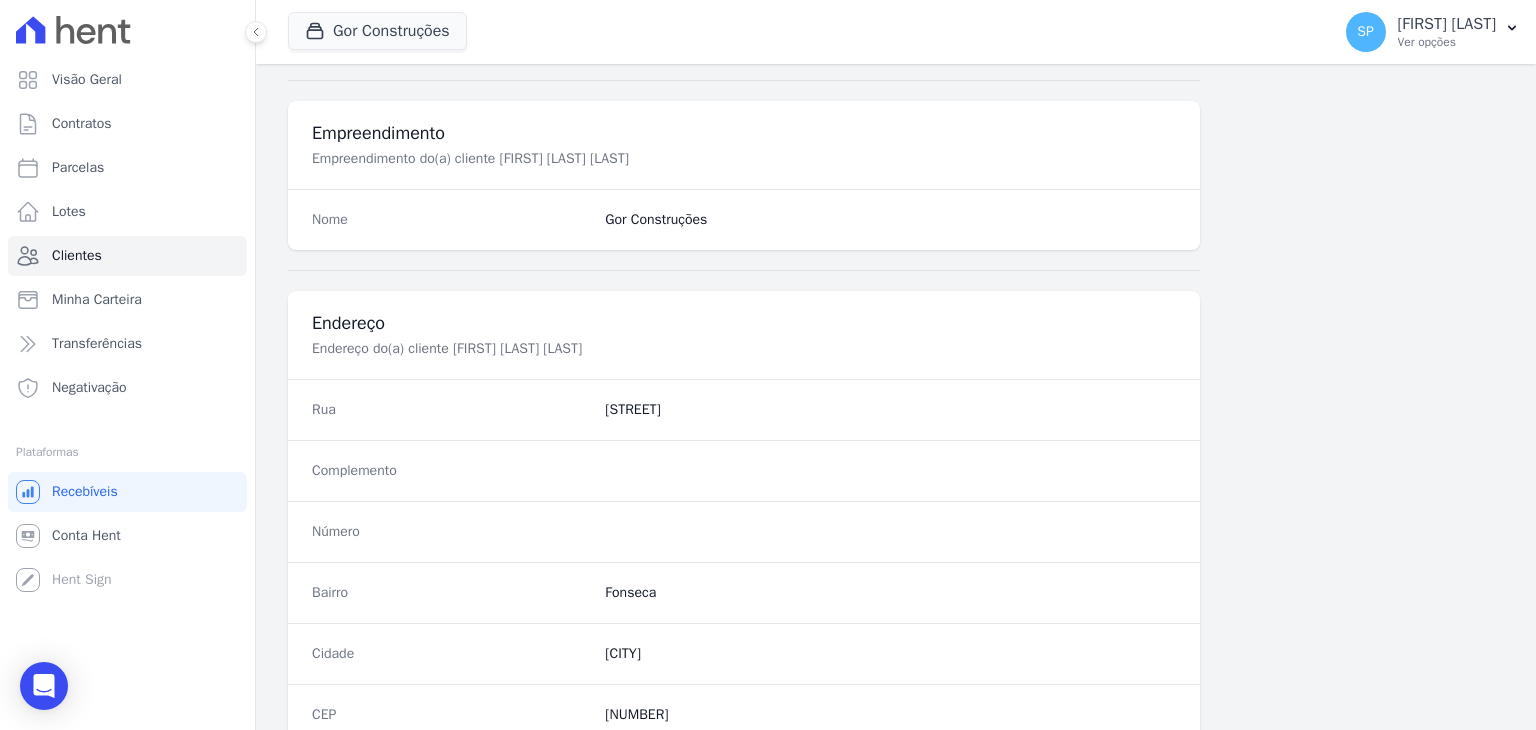 scroll, scrollTop: 0, scrollLeft: 0, axis: both 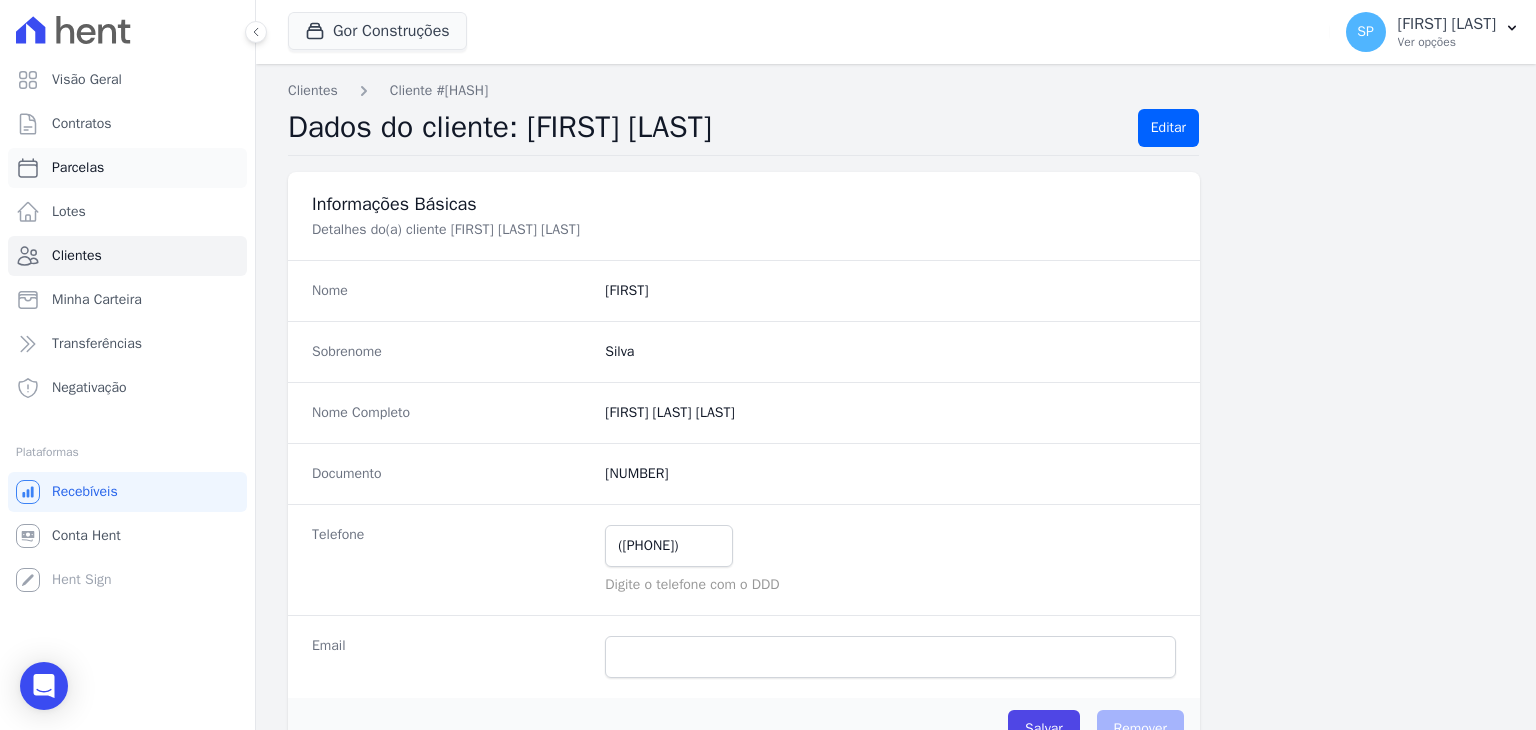 click on "Parcelas" at bounding box center [78, 168] 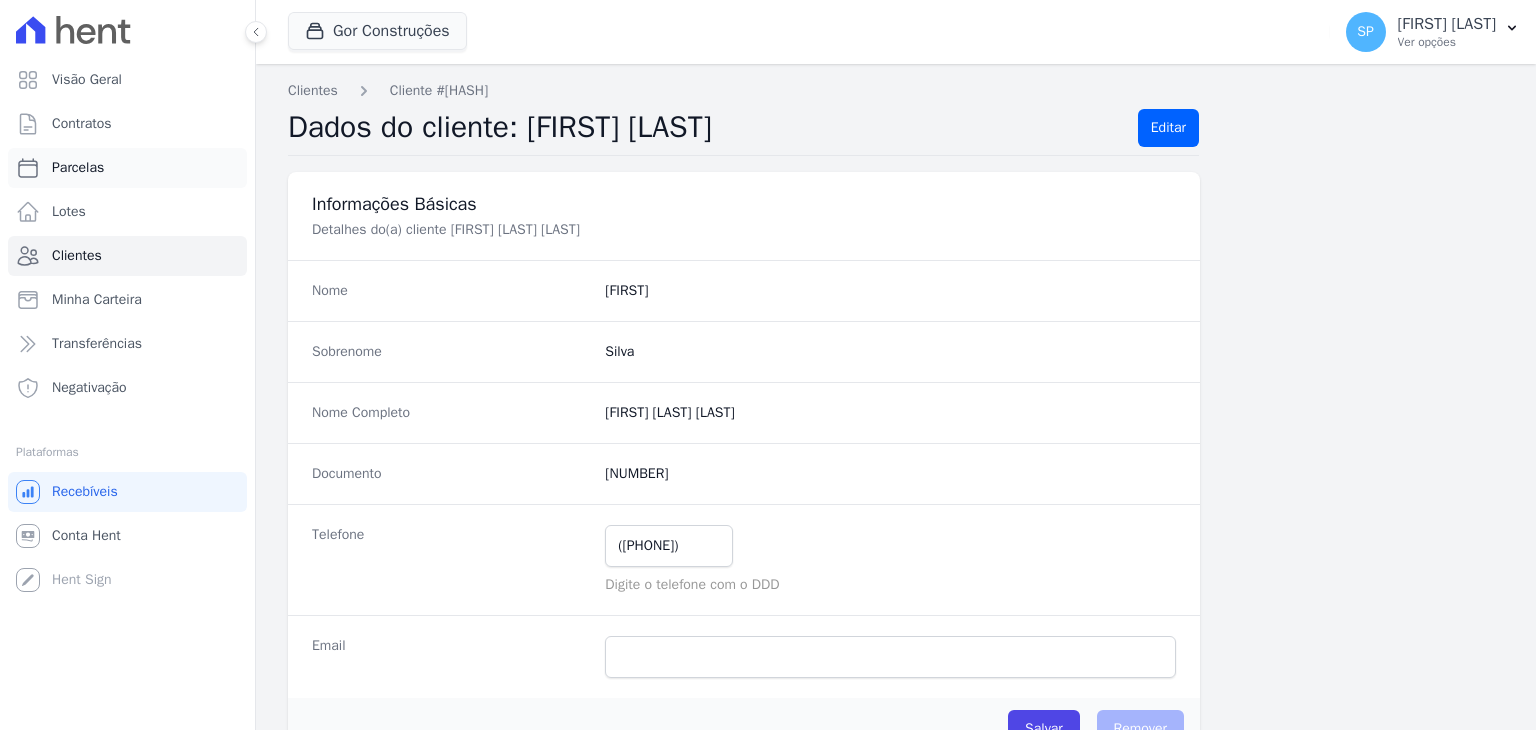 select 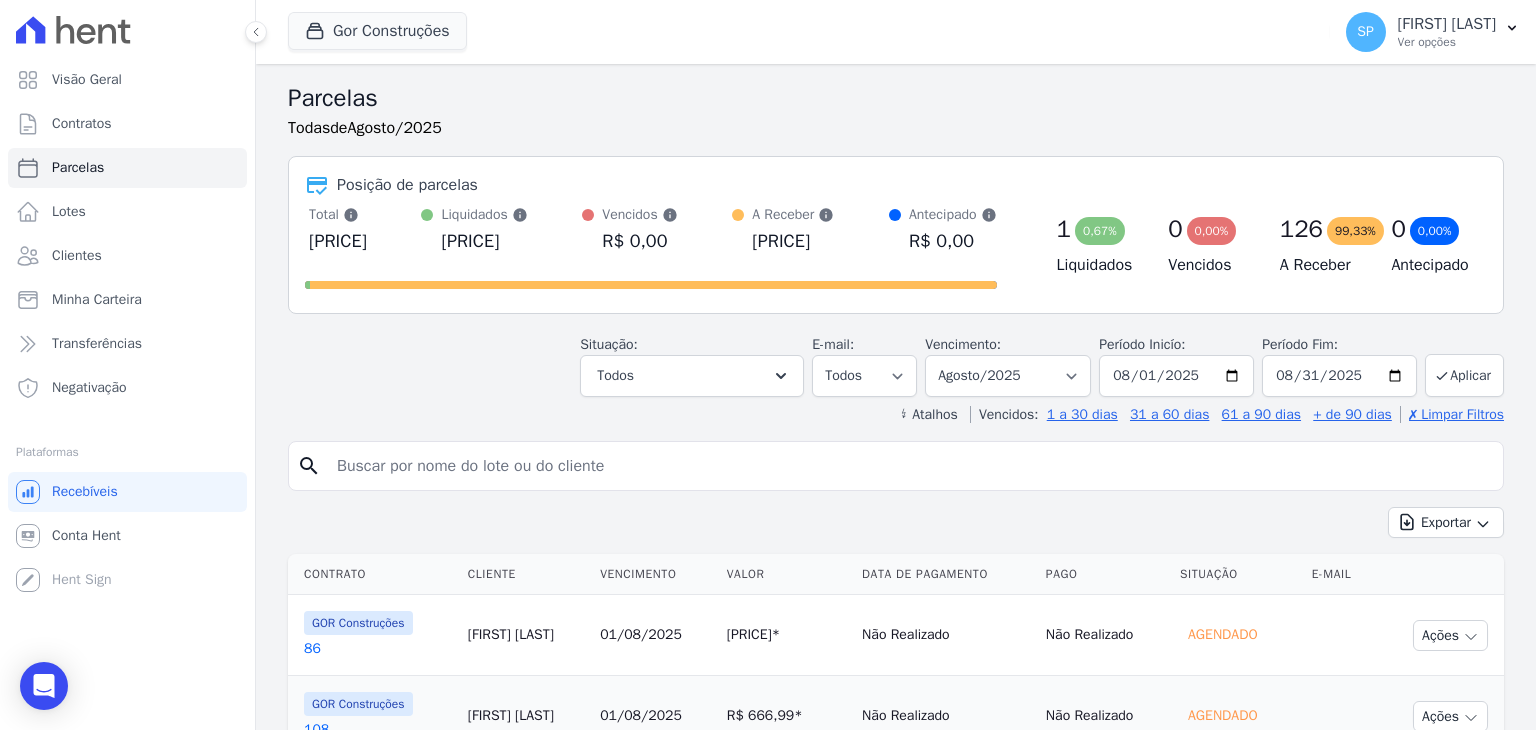 click at bounding box center [910, 466] 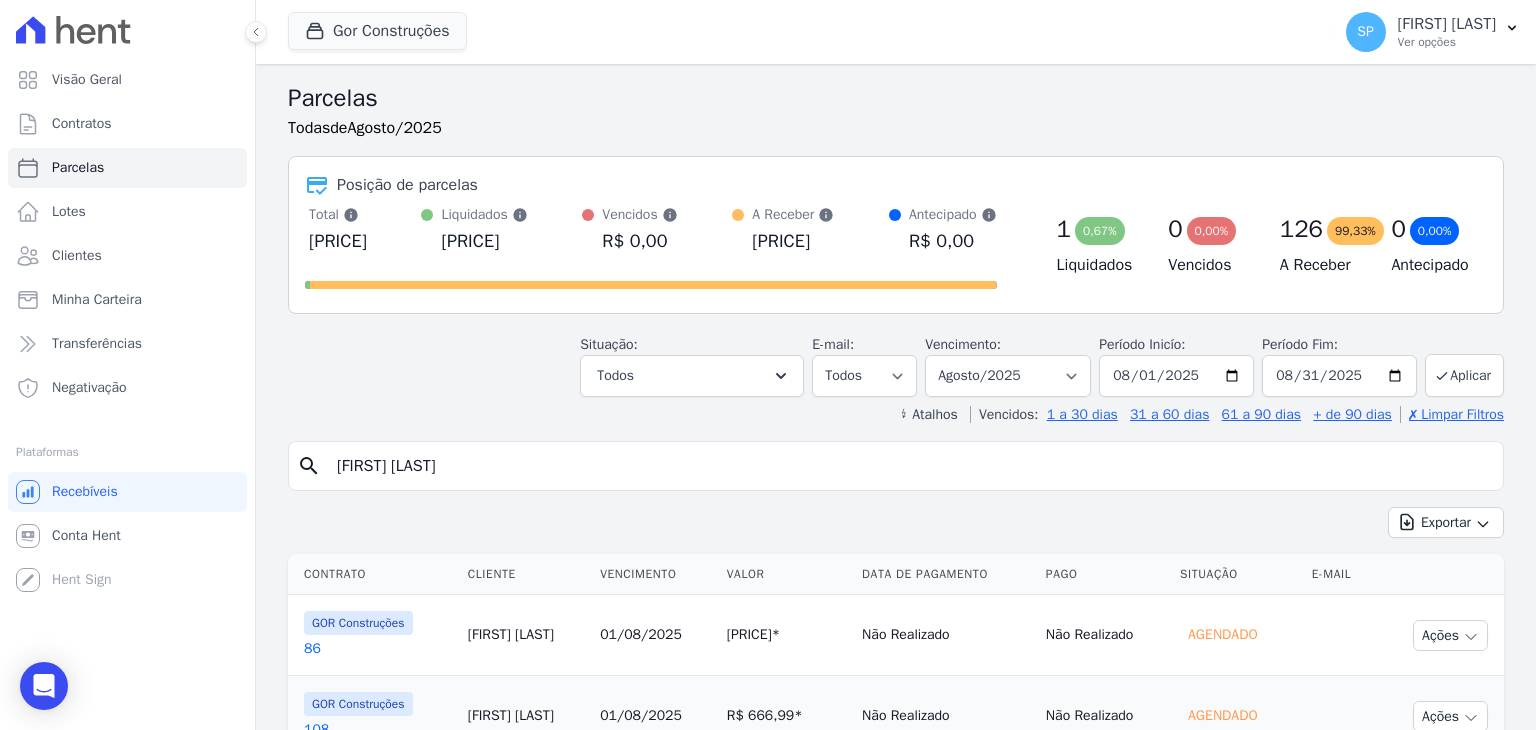 type on "[FIRST] [LAST]" 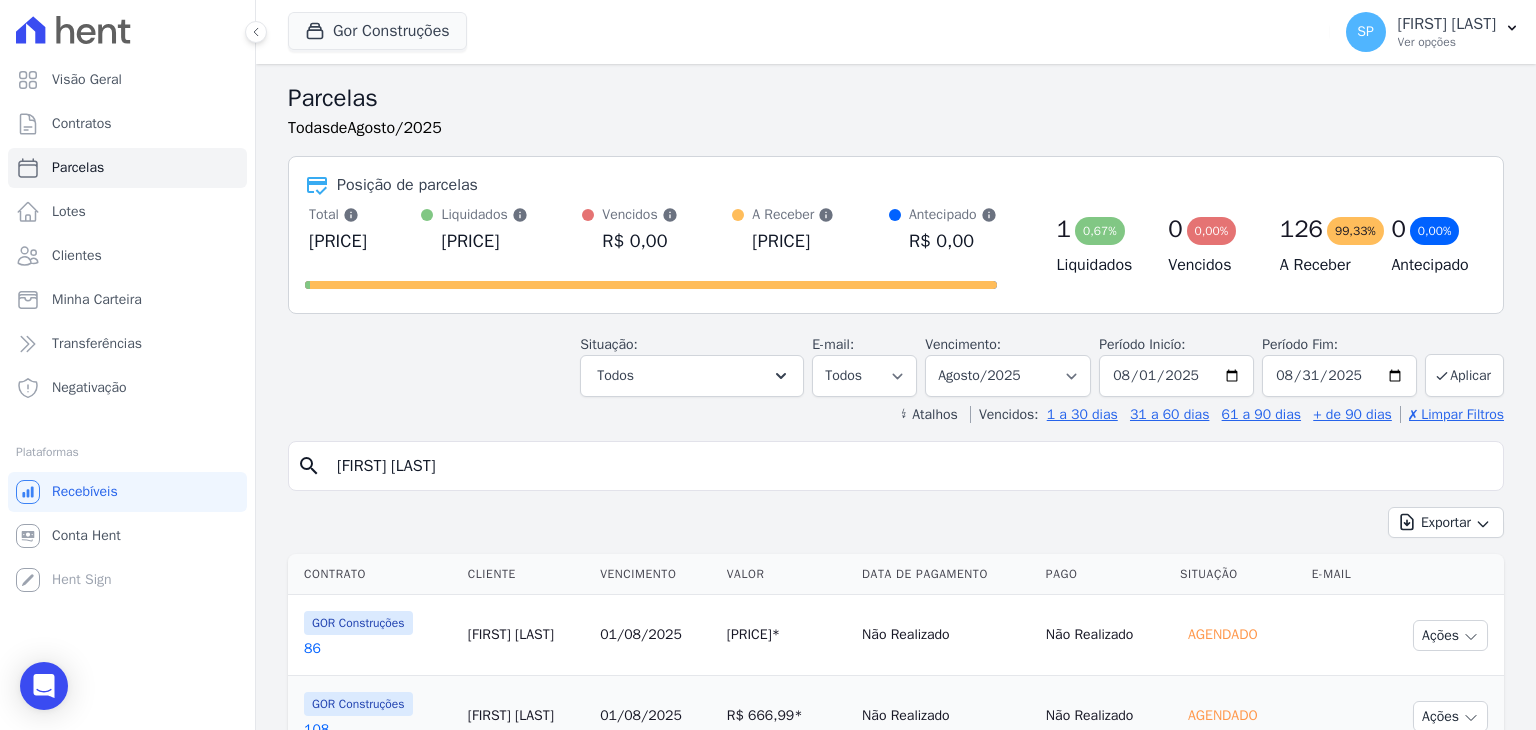 select 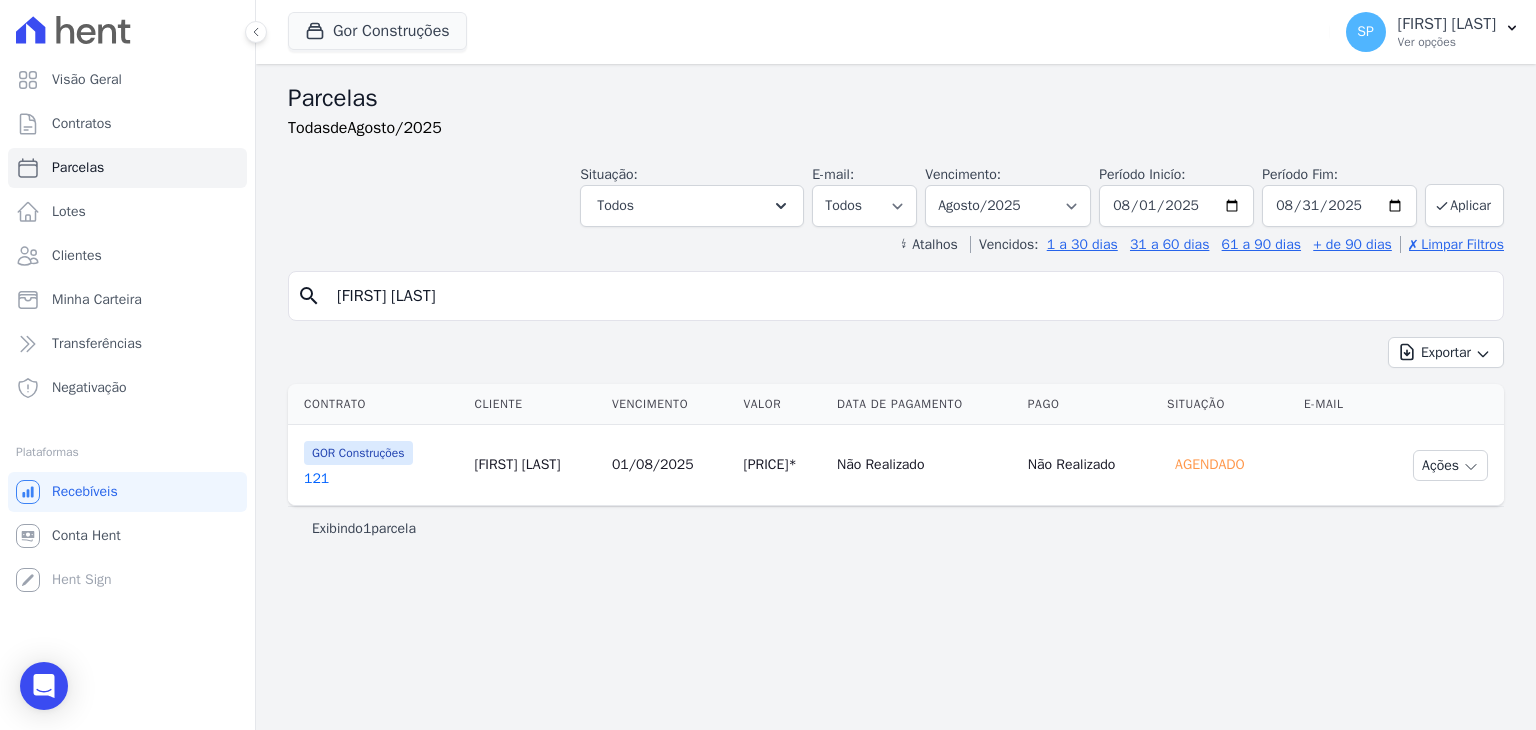 click on "121" at bounding box center [381, 479] 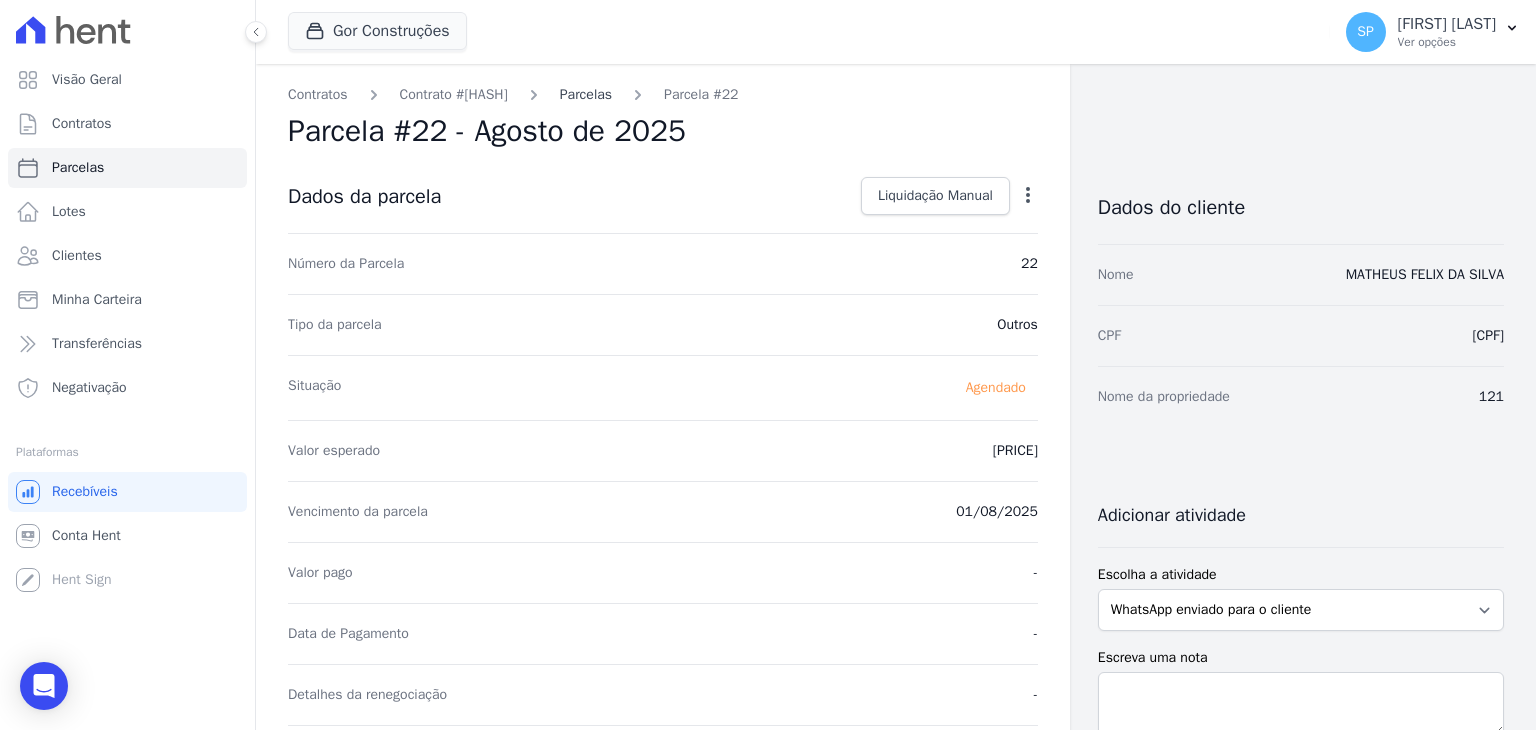 click on "Parcelas" at bounding box center (586, 94) 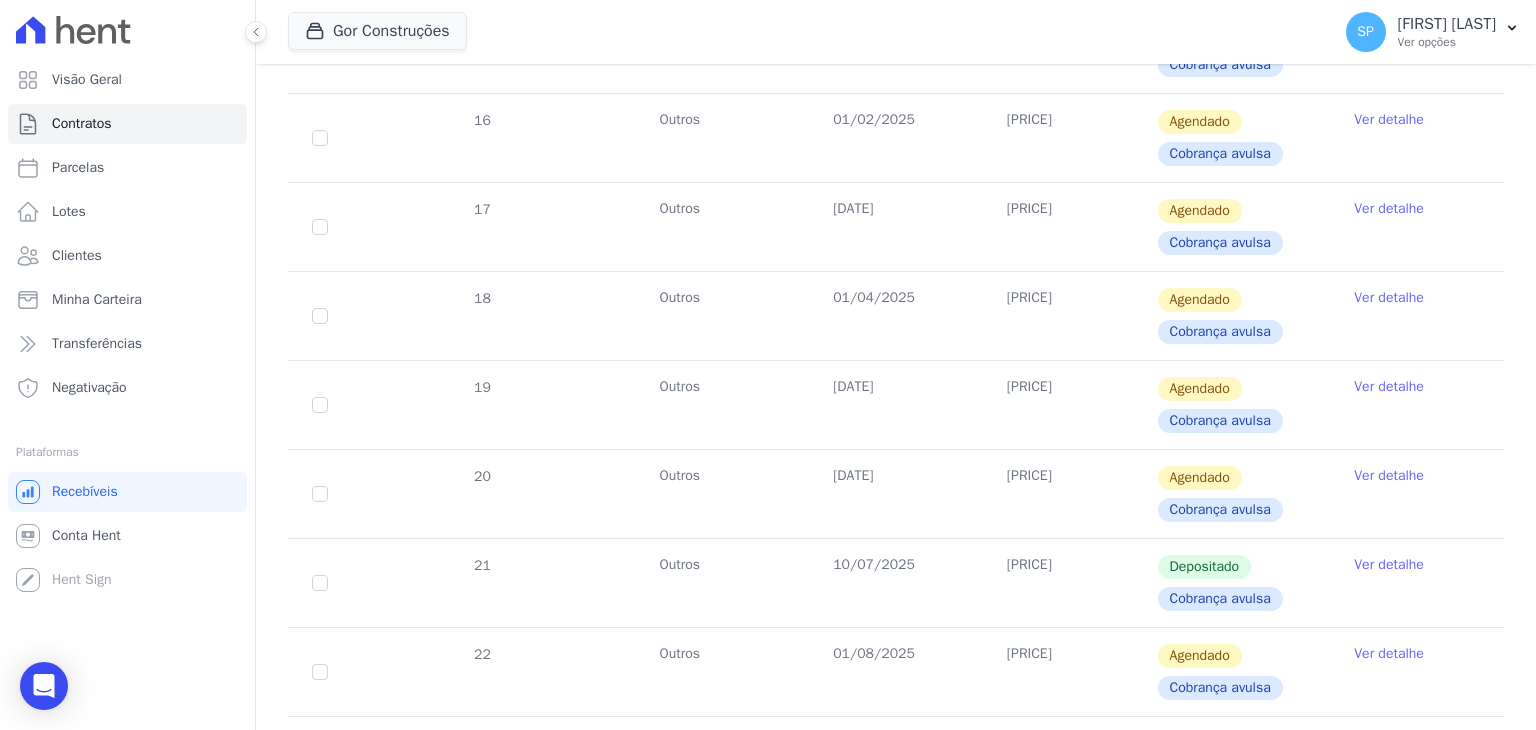 scroll, scrollTop: 700, scrollLeft: 0, axis: vertical 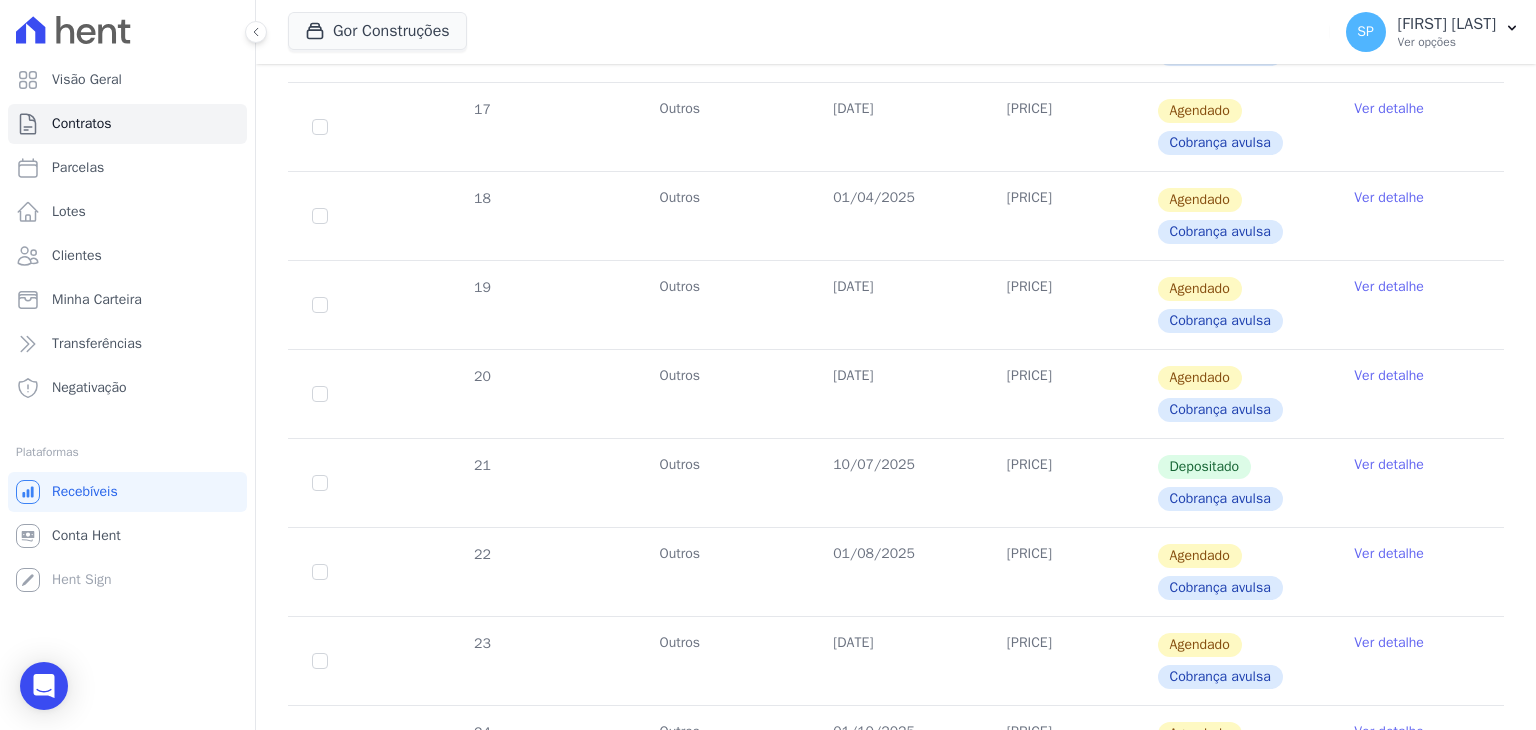 click on "Ver detalhe" at bounding box center (1389, 554) 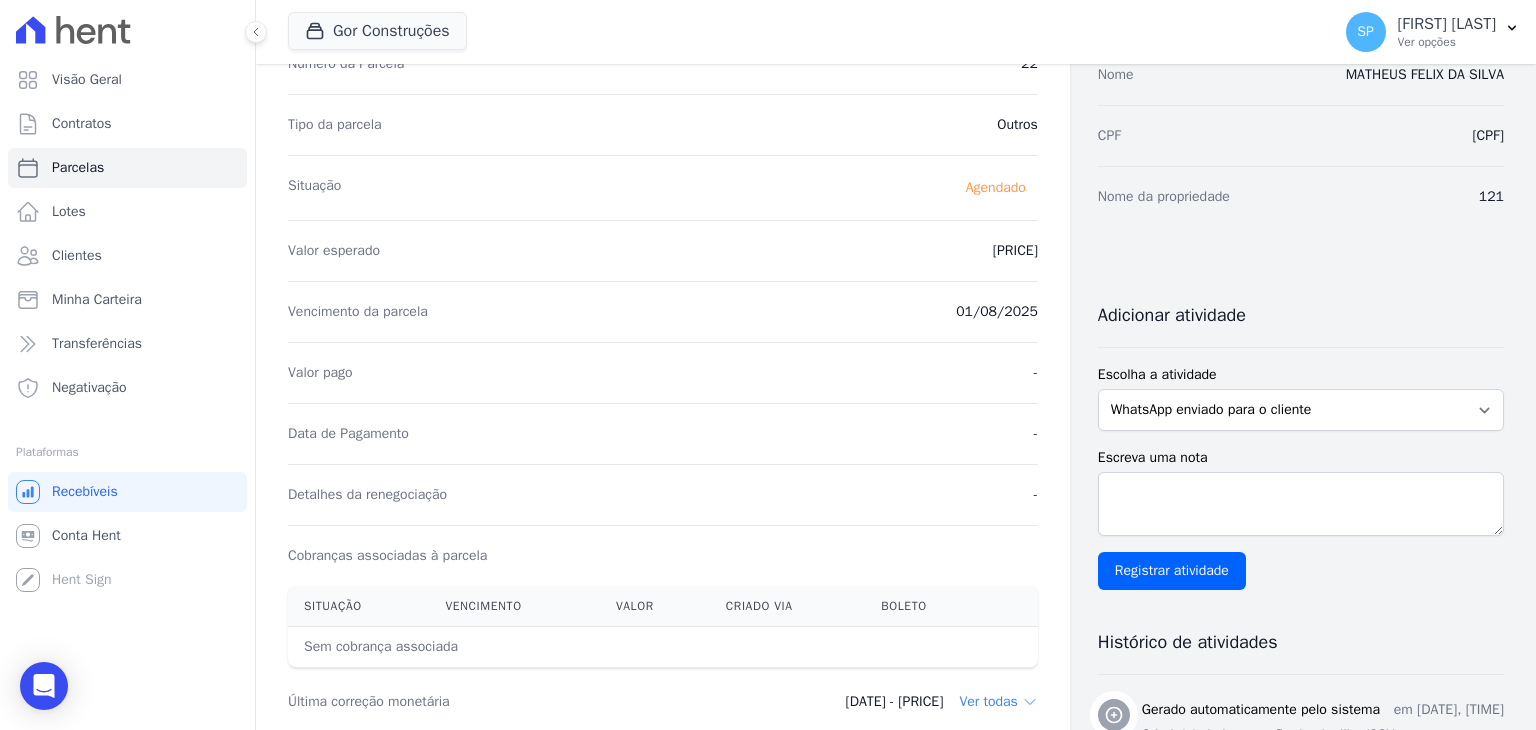 scroll, scrollTop: 0, scrollLeft: 0, axis: both 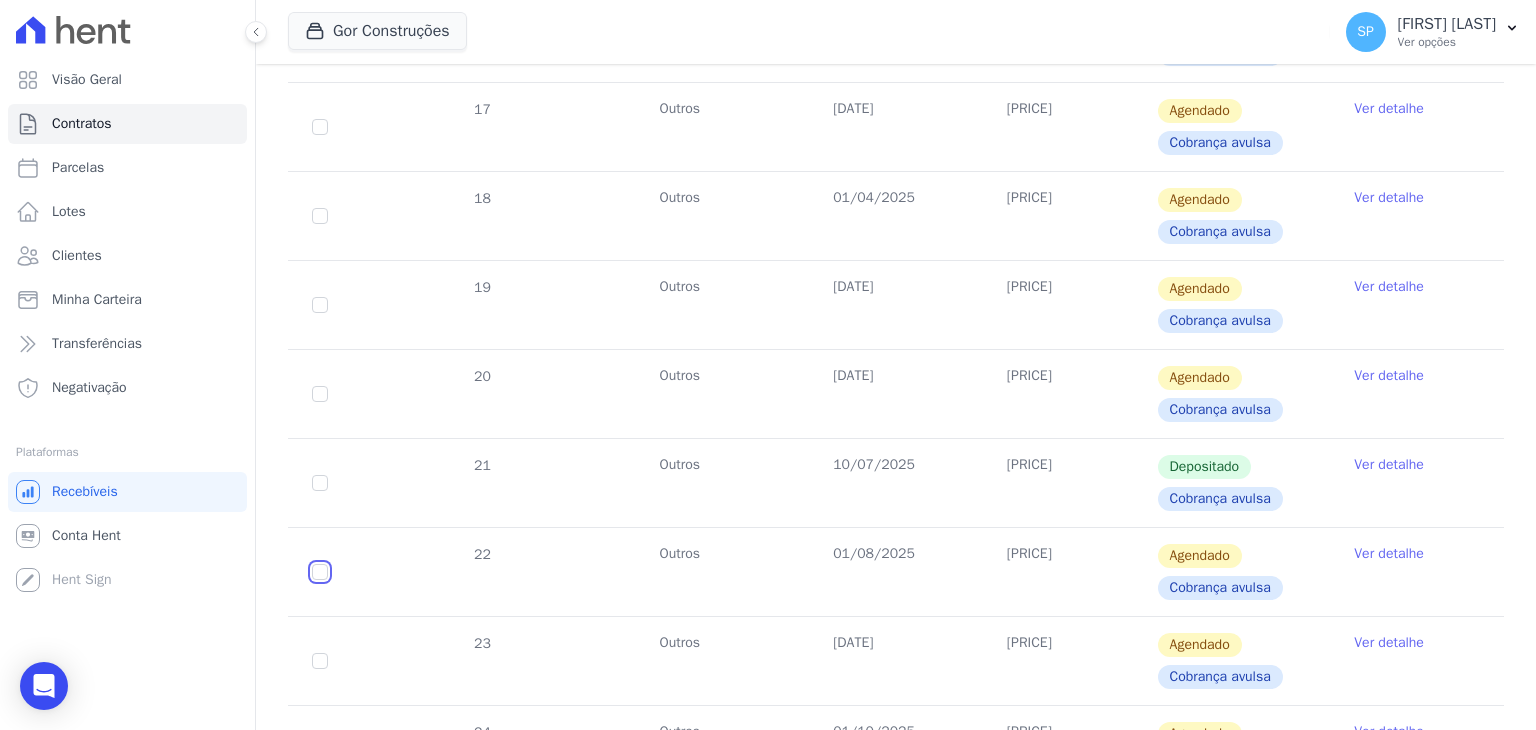click at bounding box center (320, -51) 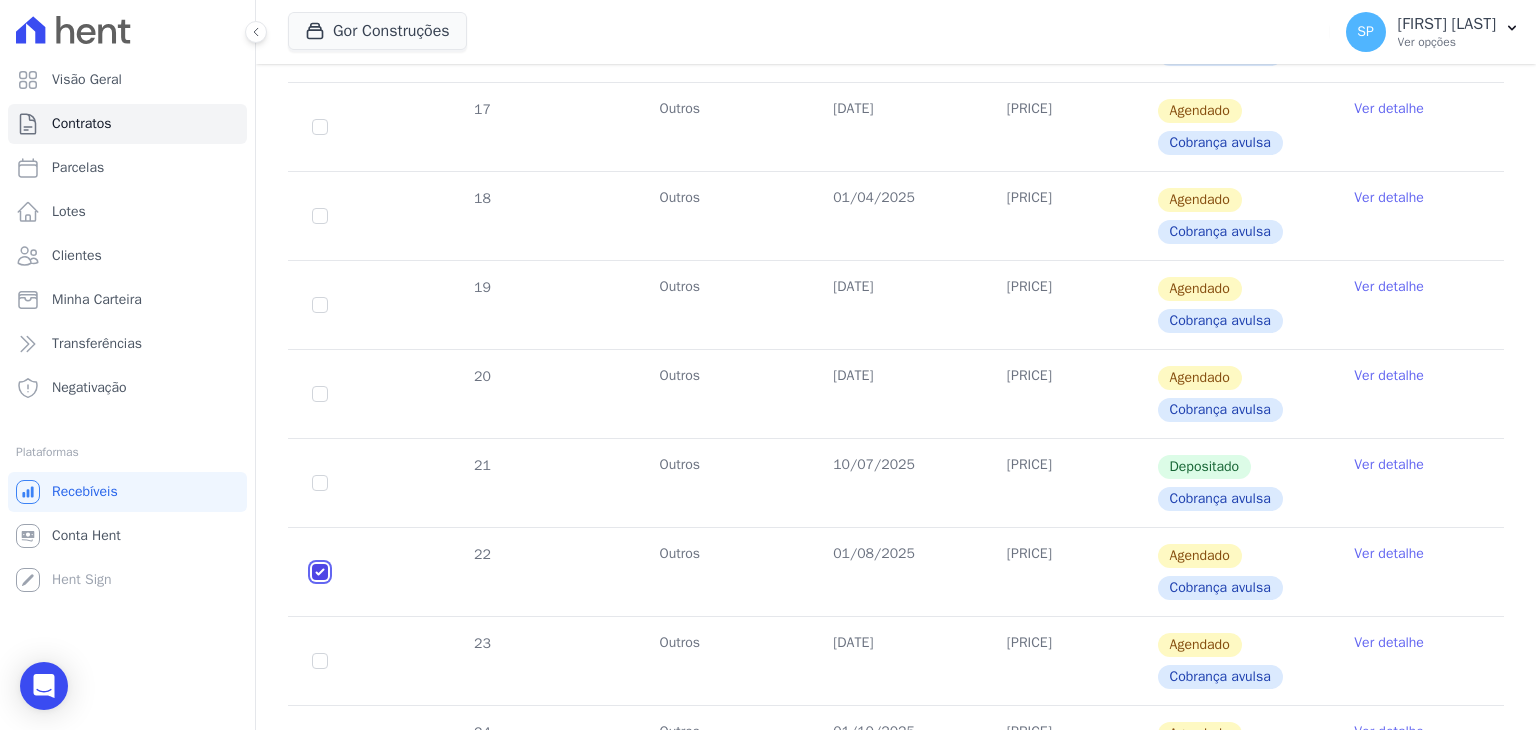 checkbox on "true" 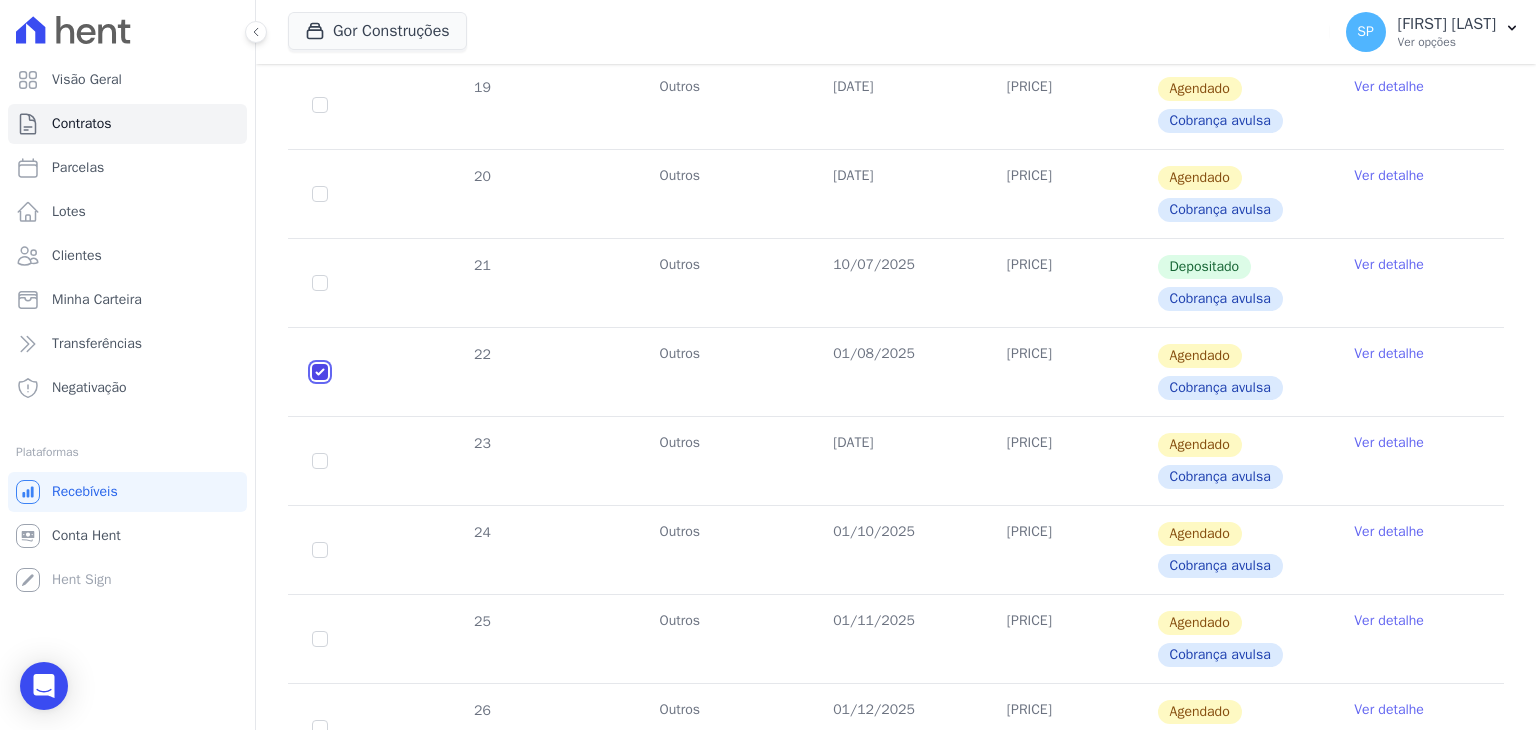 scroll, scrollTop: 800, scrollLeft: 0, axis: vertical 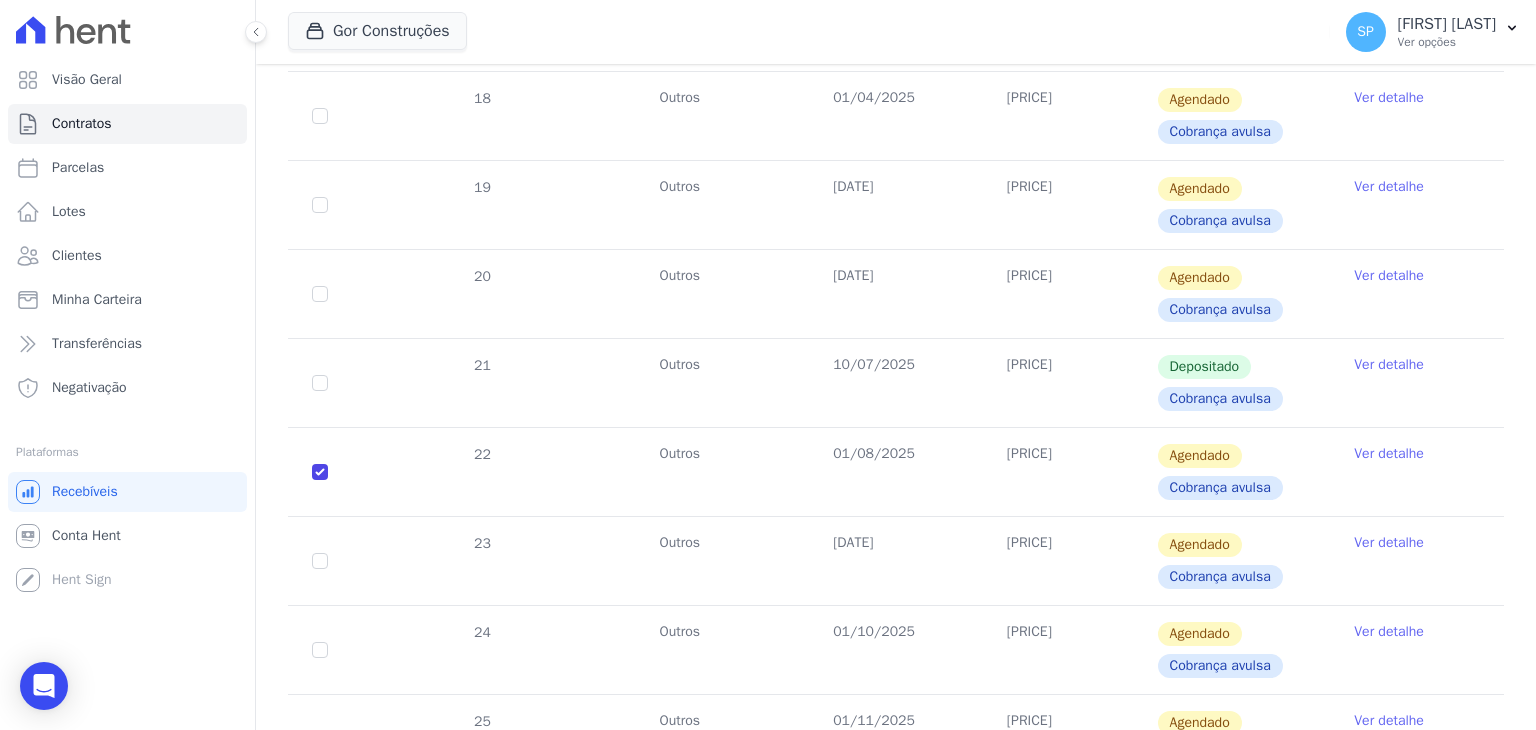 click on "Ver detalhe" at bounding box center (1389, 454) 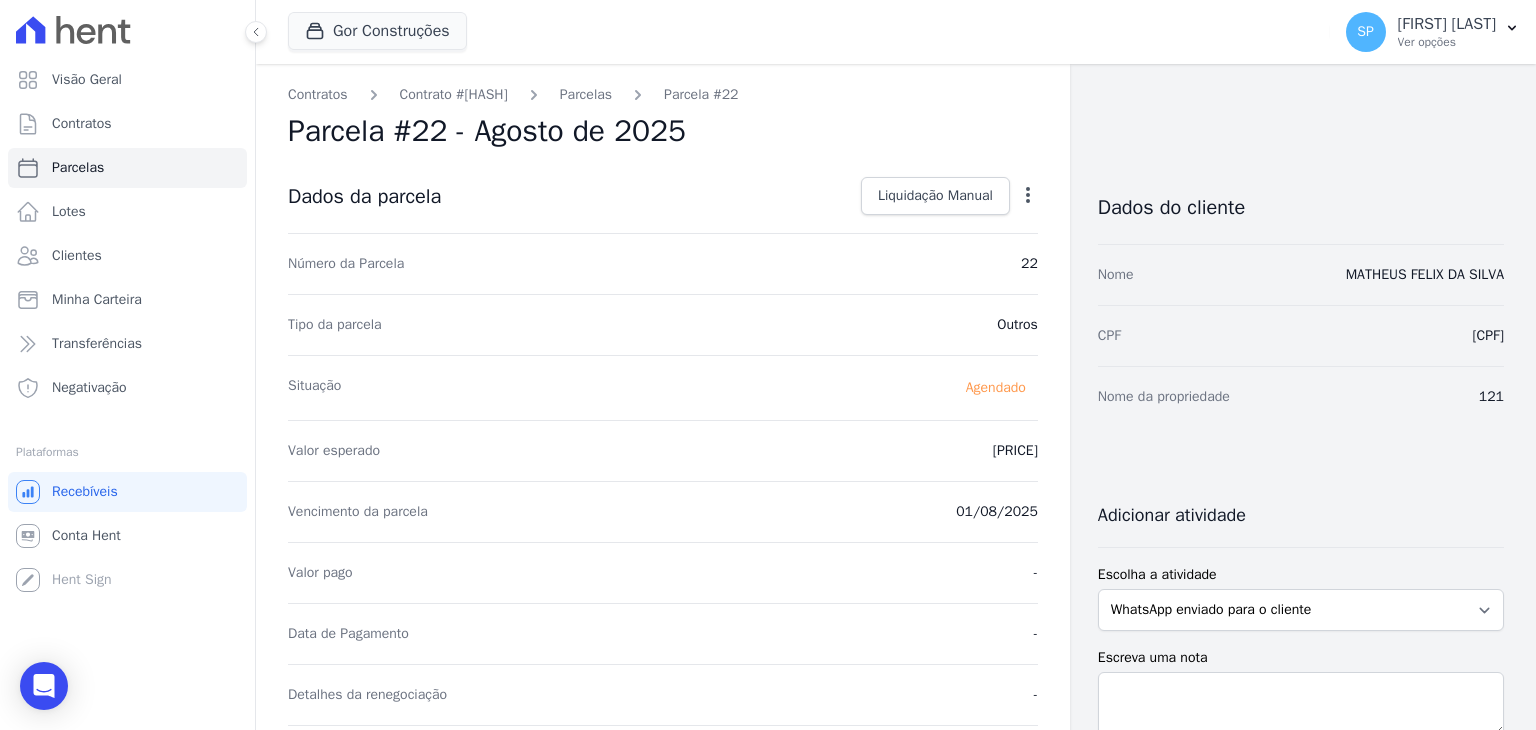 click 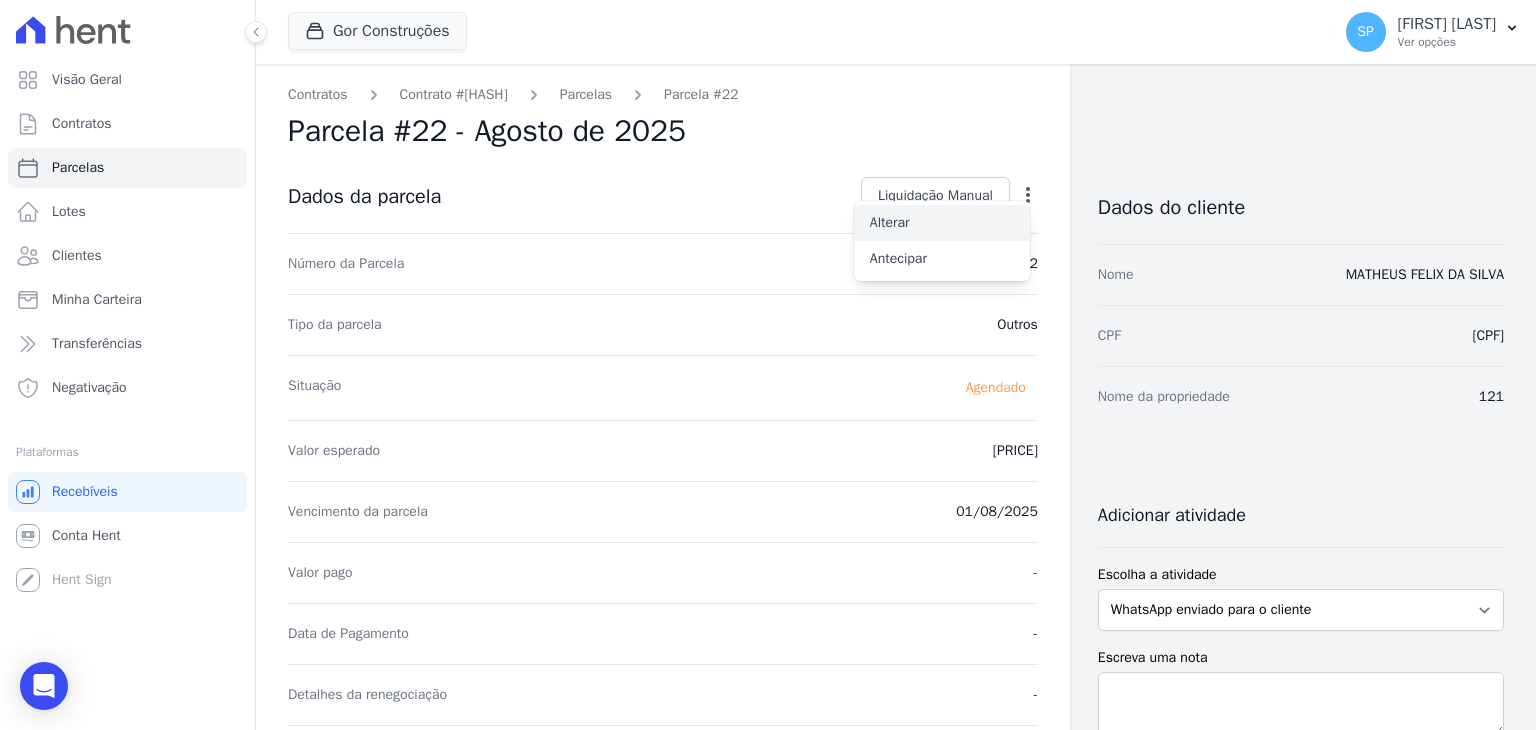 click on "Alterar" at bounding box center [942, 223] 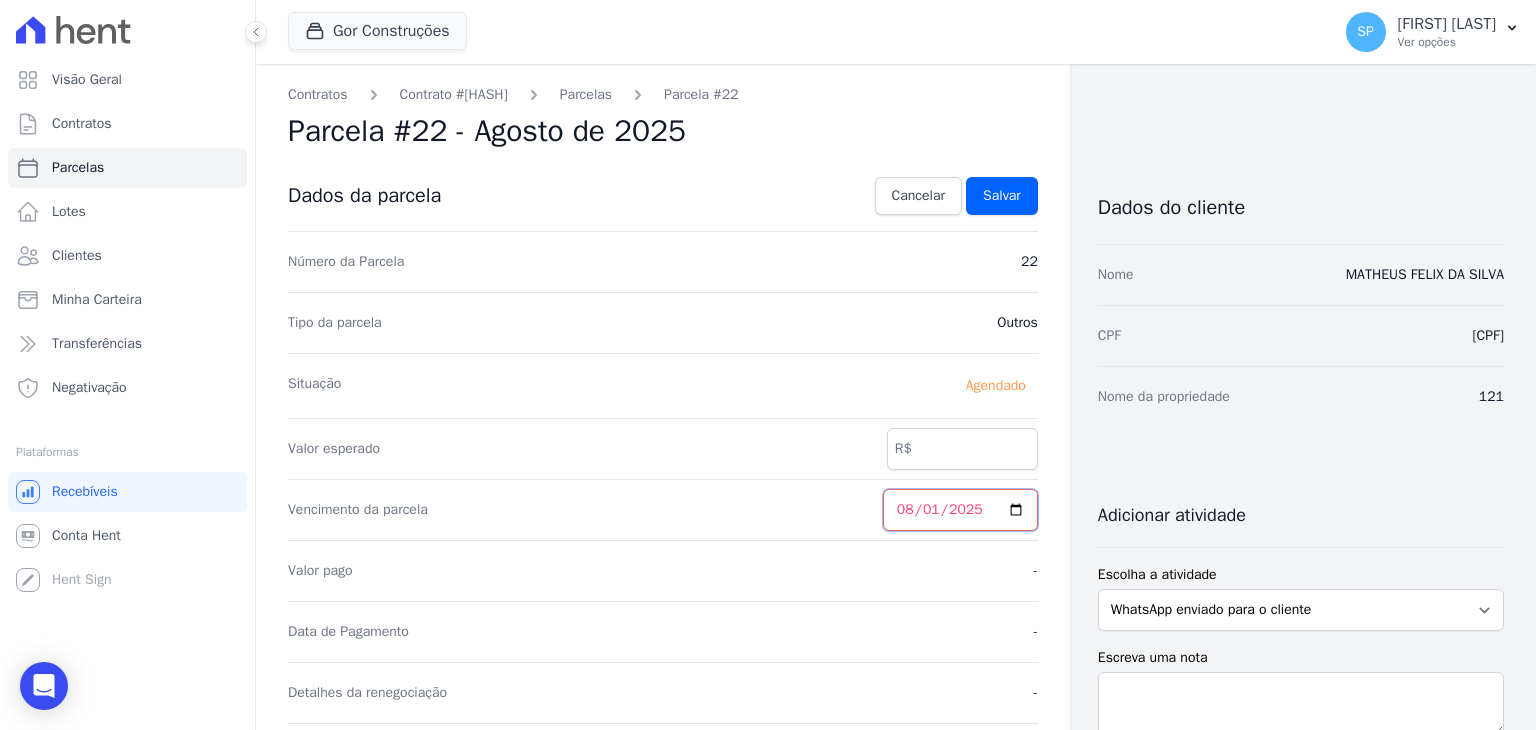 click on "2025-08-01" at bounding box center (960, 510) 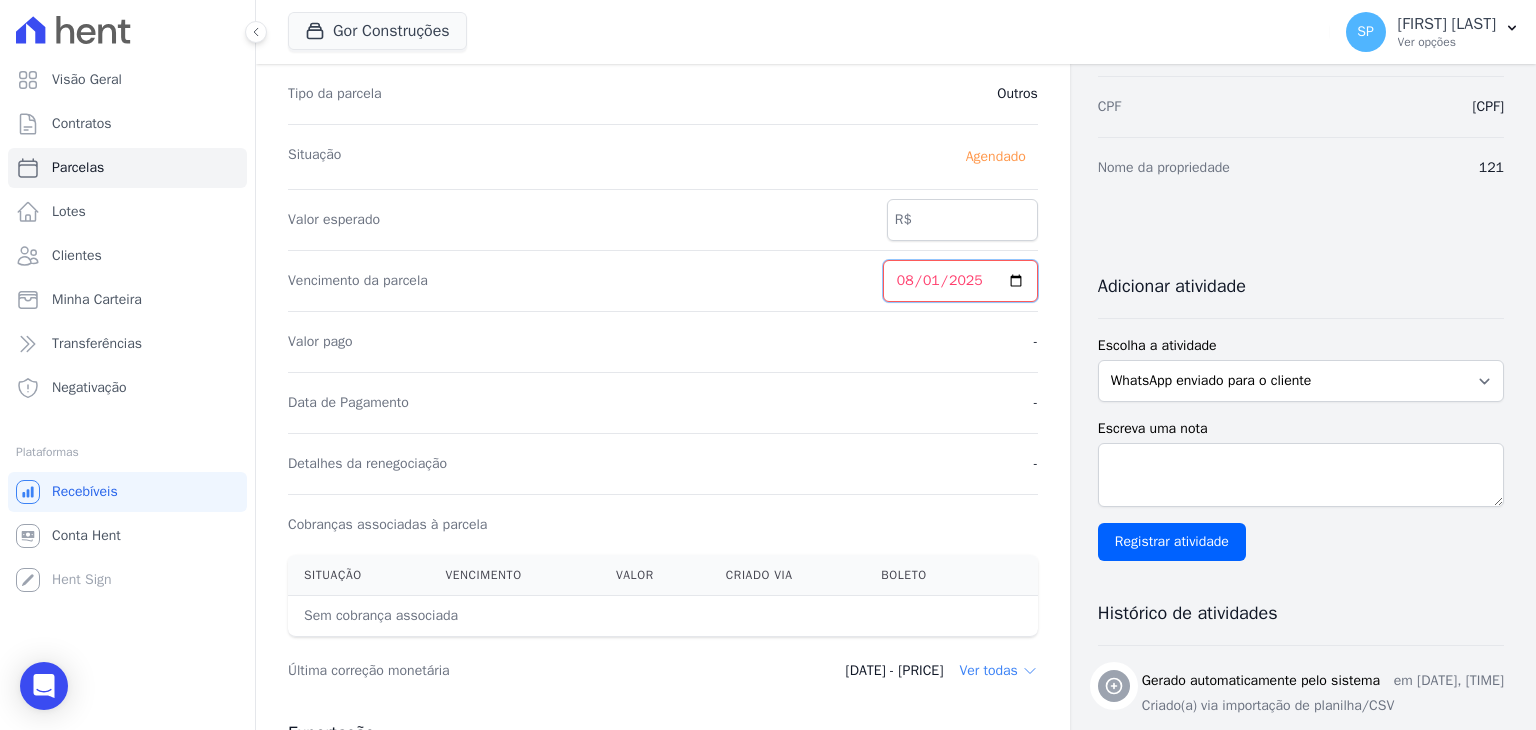 scroll, scrollTop: 0, scrollLeft: 0, axis: both 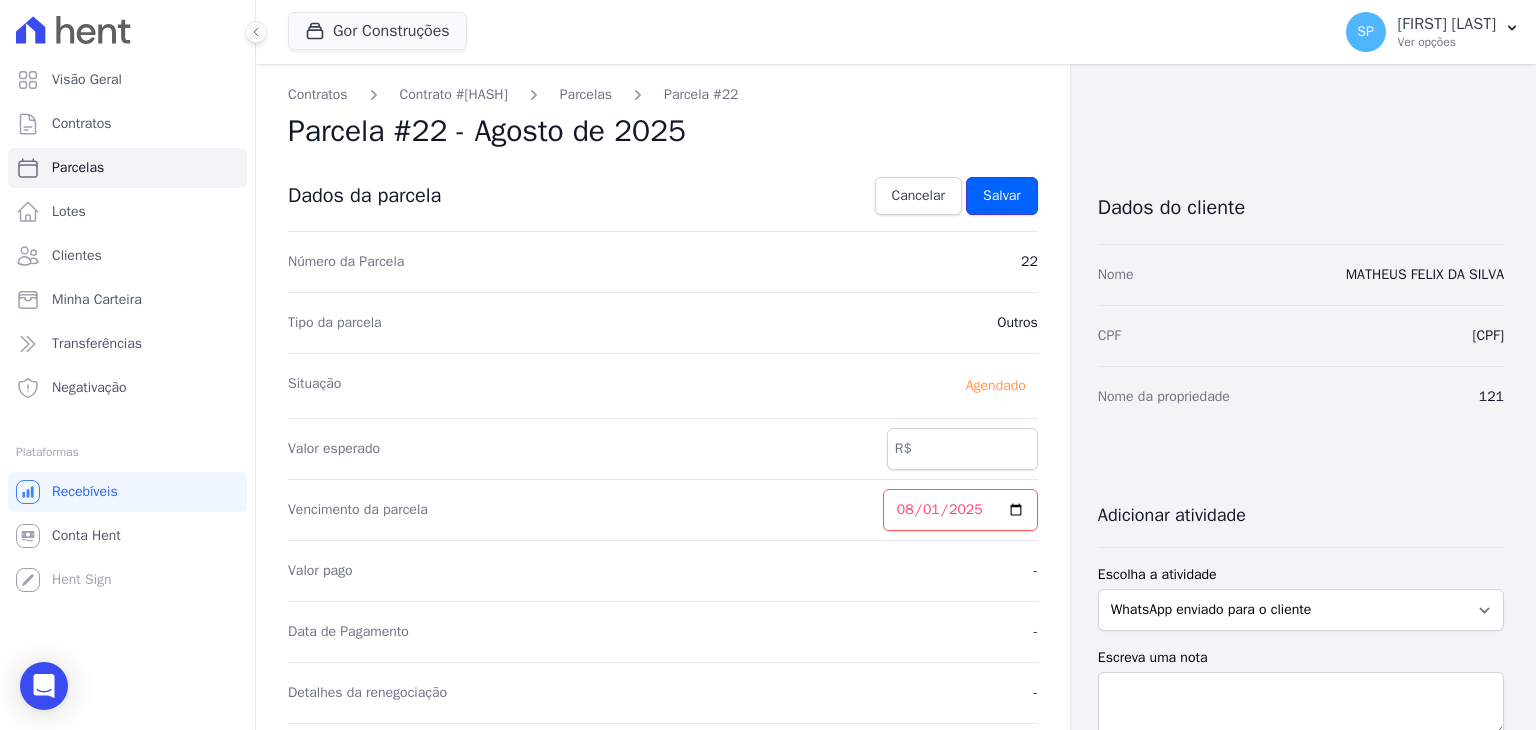 click on "Salvar" at bounding box center (1002, 196) 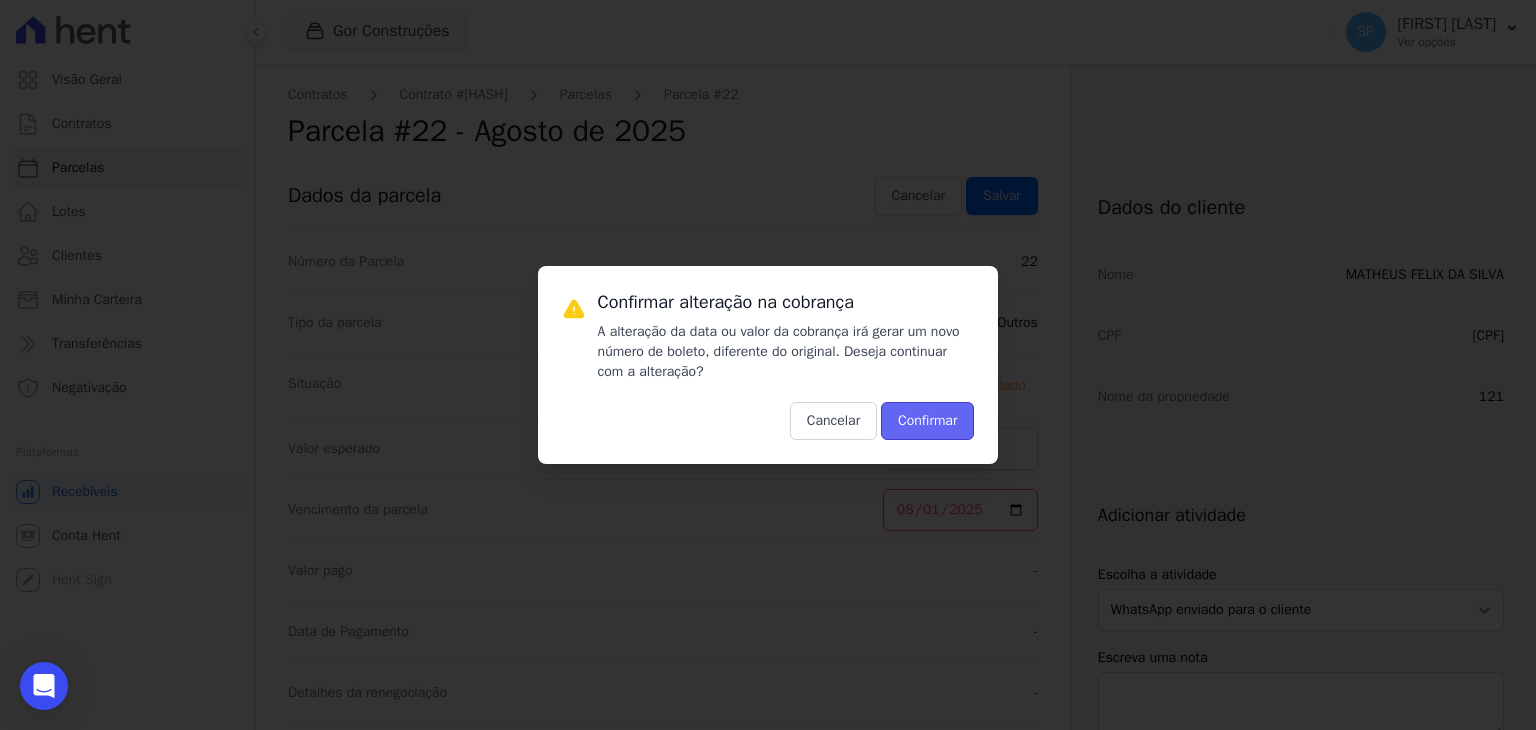 click on "Confirmar" at bounding box center [927, 421] 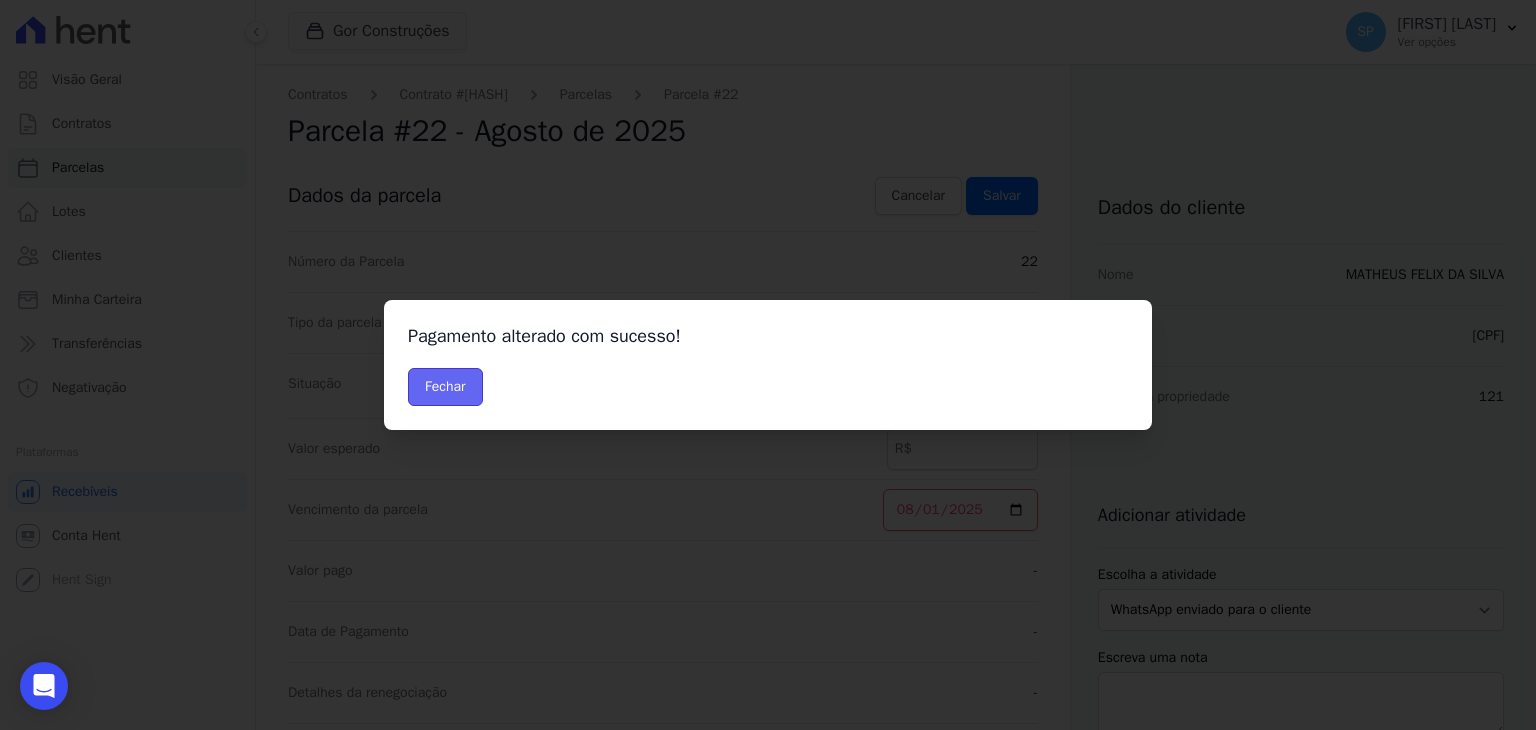 click on "Fechar" at bounding box center (445, 387) 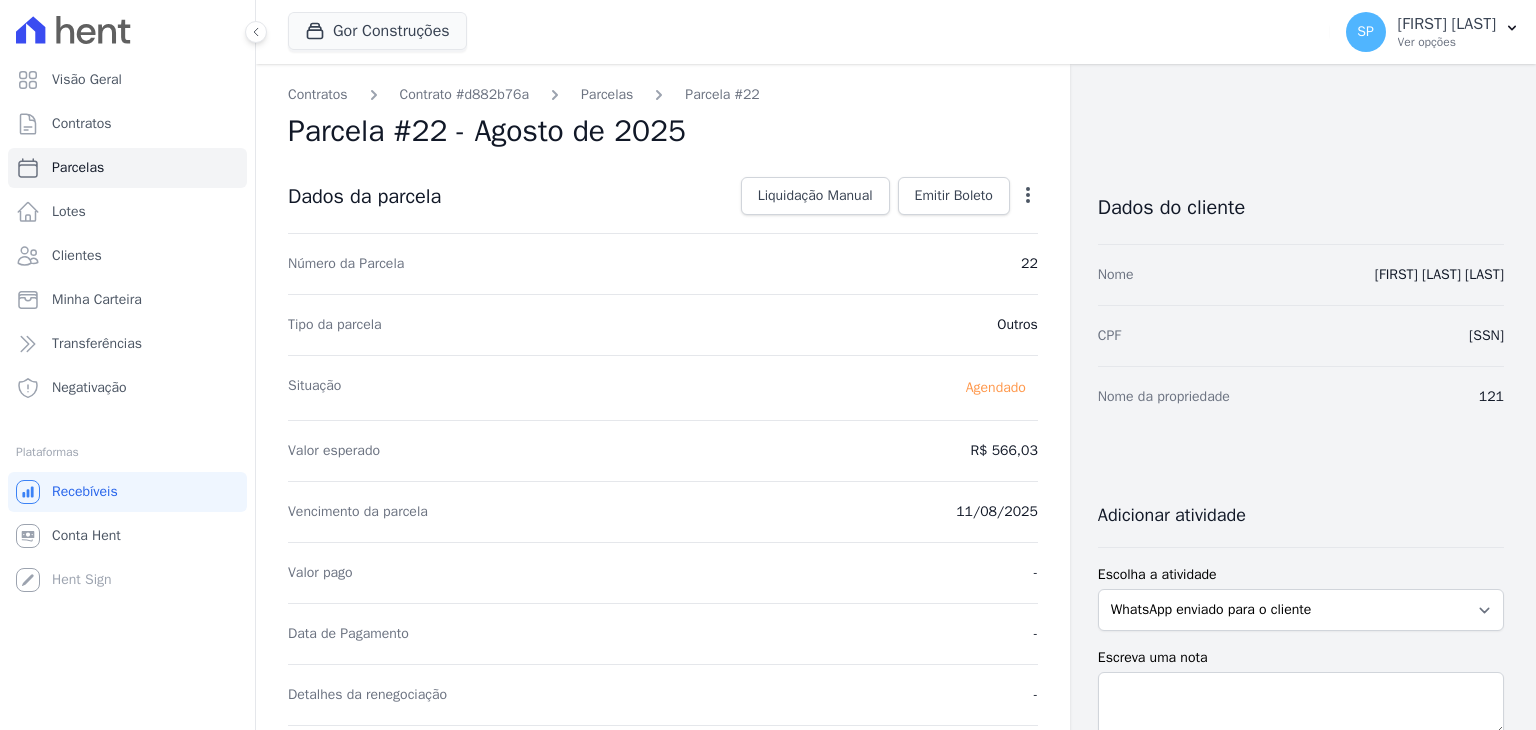 scroll, scrollTop: 0, scrollLeft: 0, axis: both 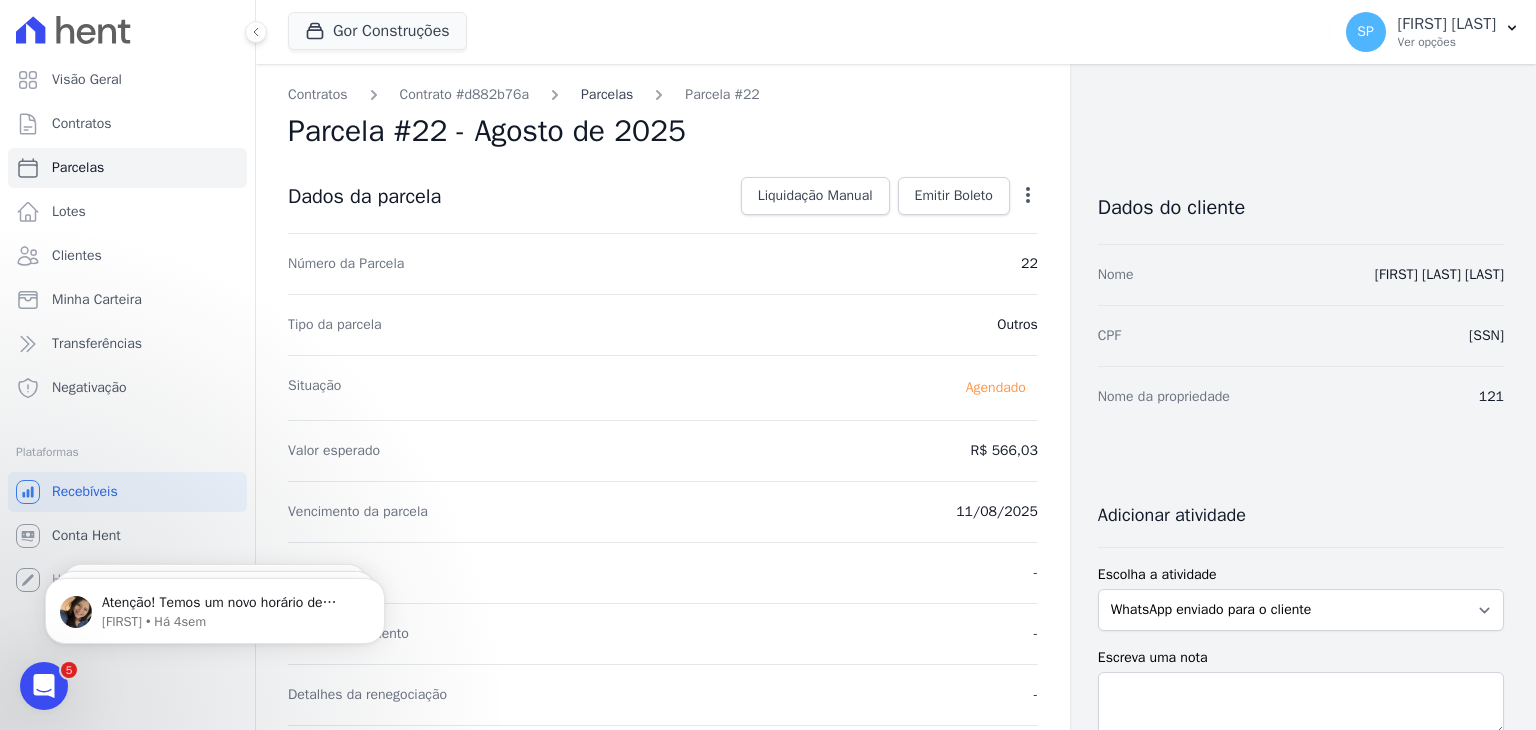 click on "Parcelas" at bounding box center (607, 94) 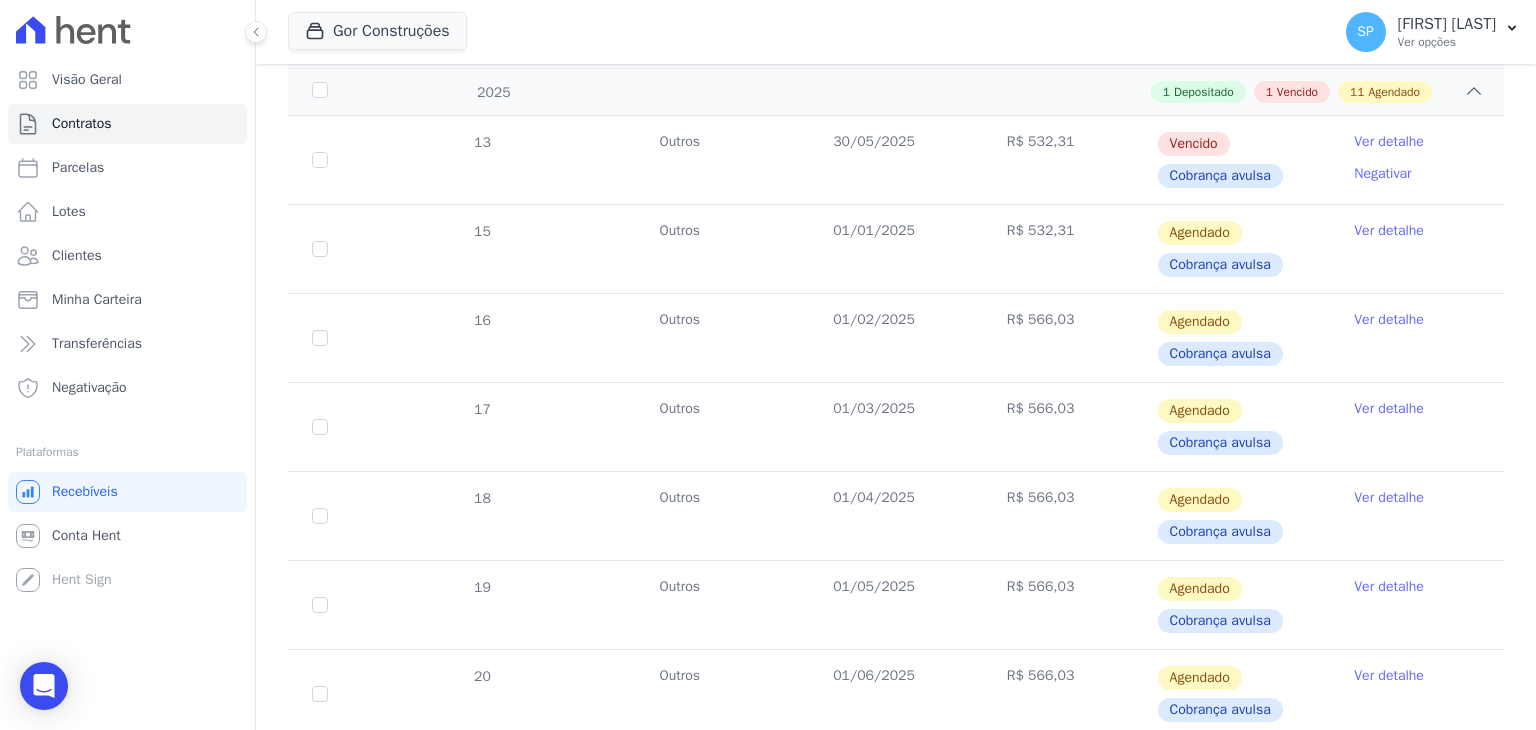 scroll, scrollTop: 700, scrollLeft: 0, axis: vertical 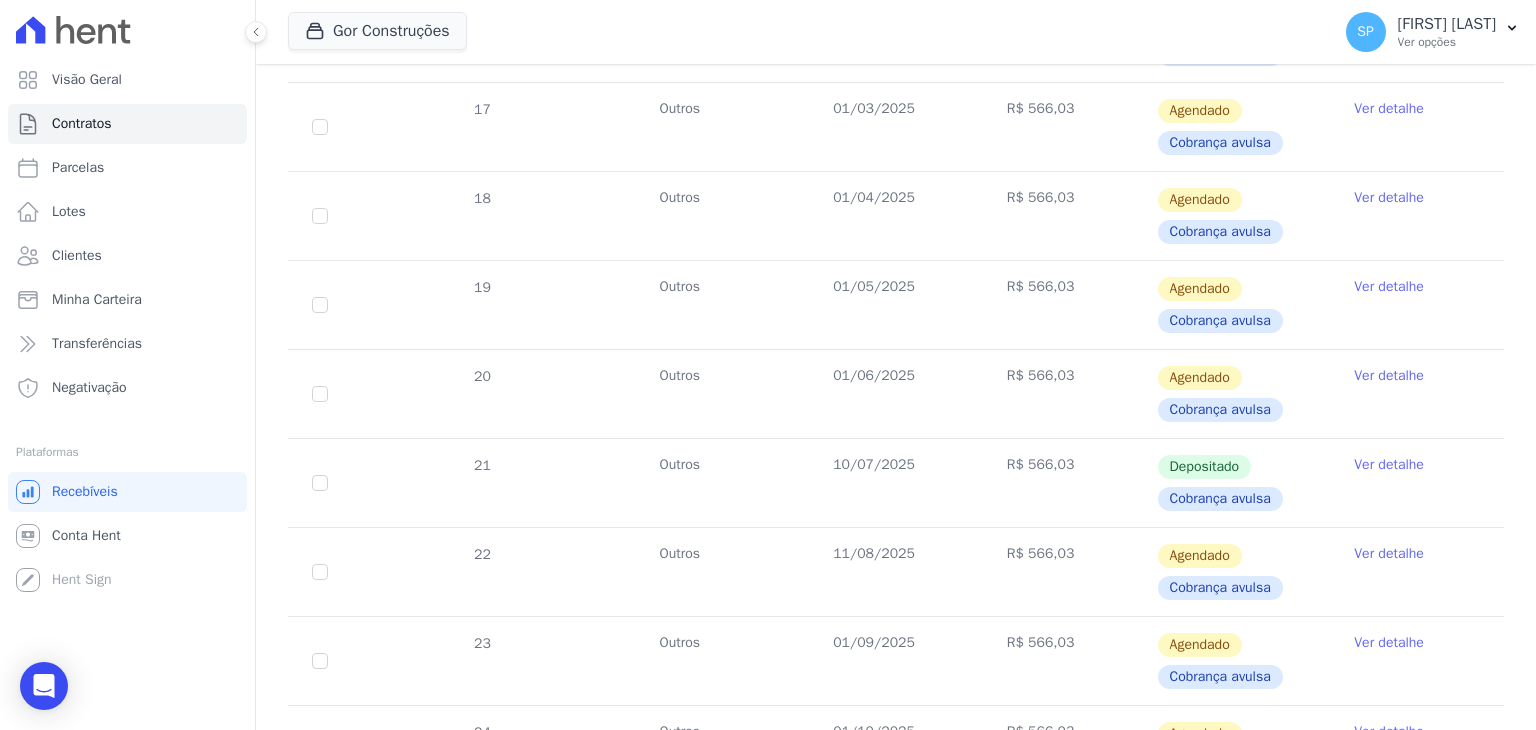 click on "22" at bounding box center (320, 572) 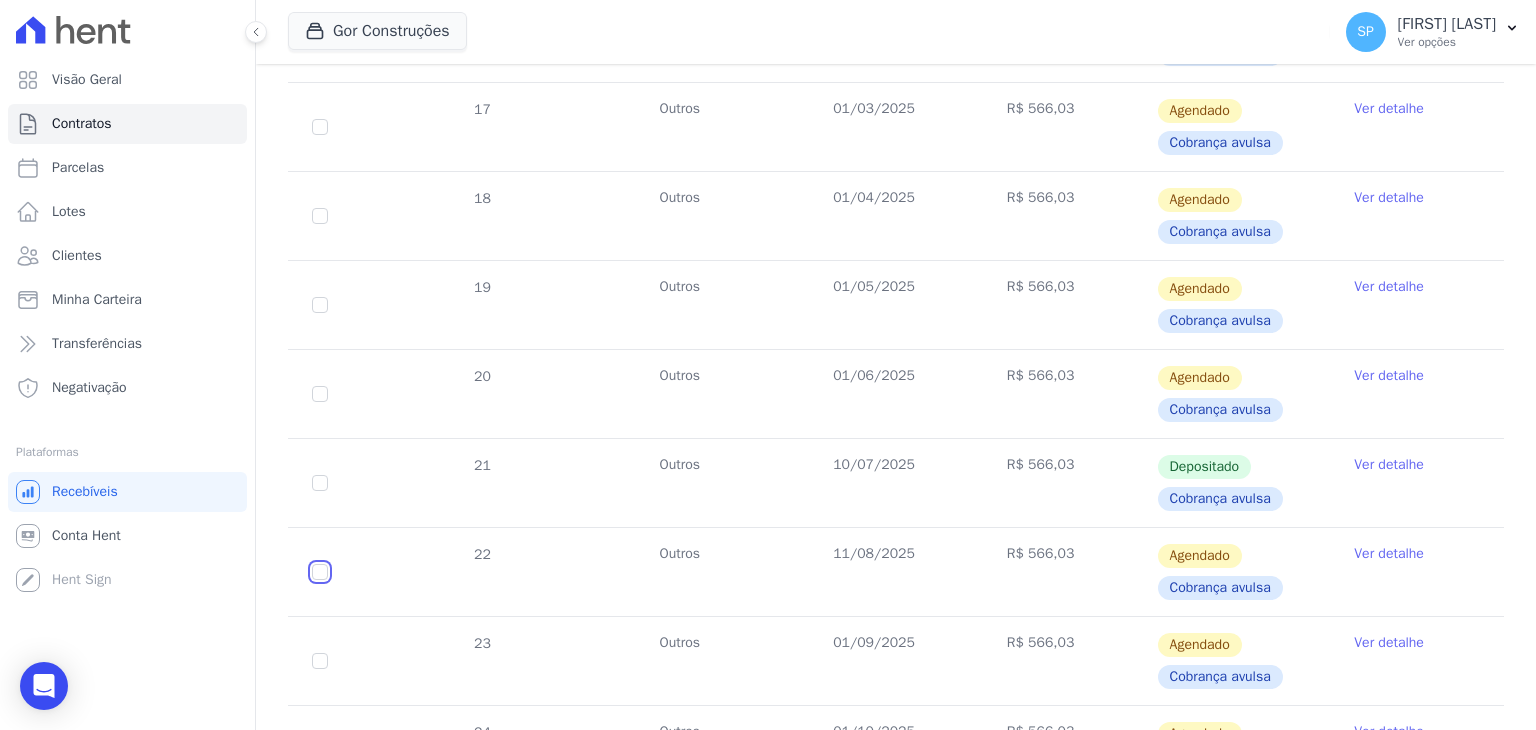 click at bounding box center (320, -51) 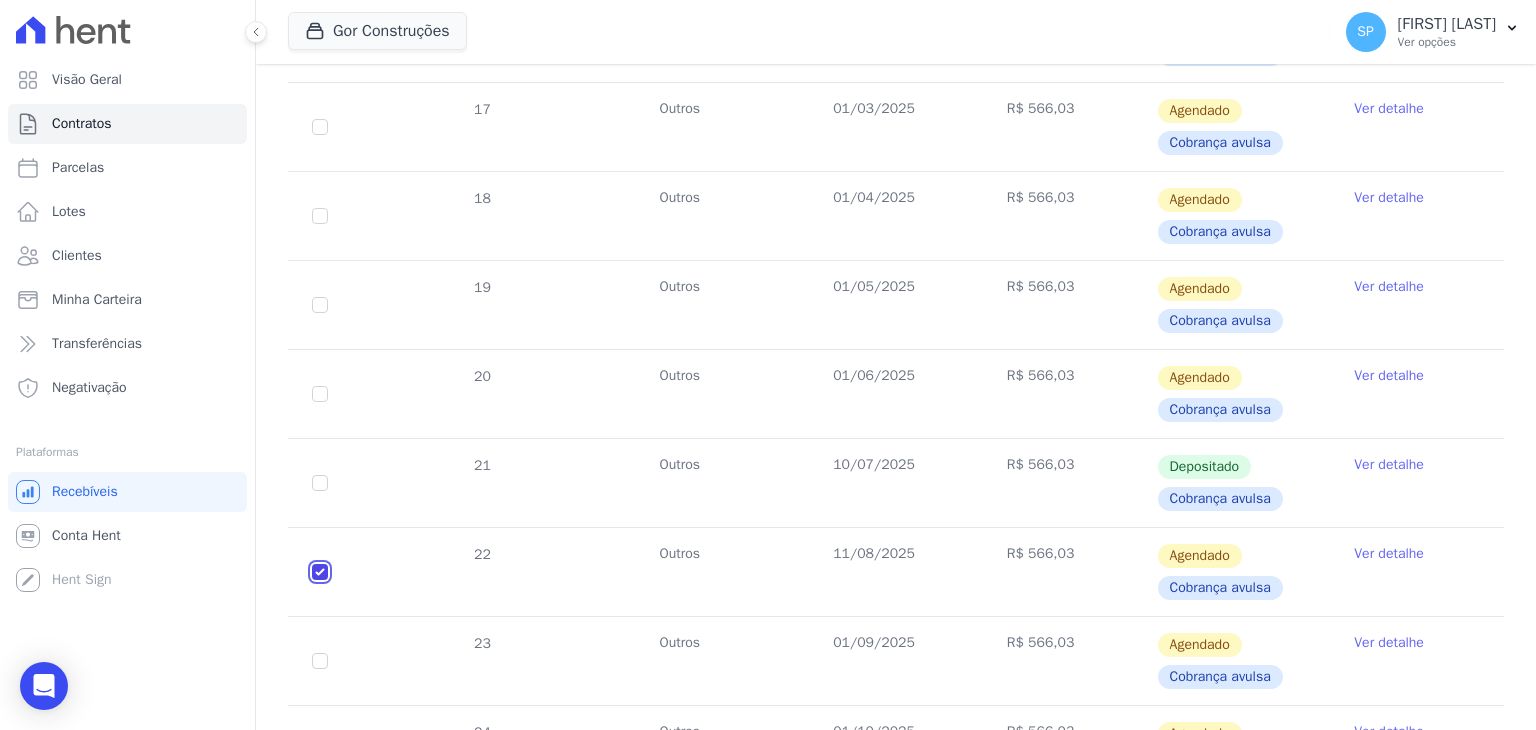 checkbox on "true" 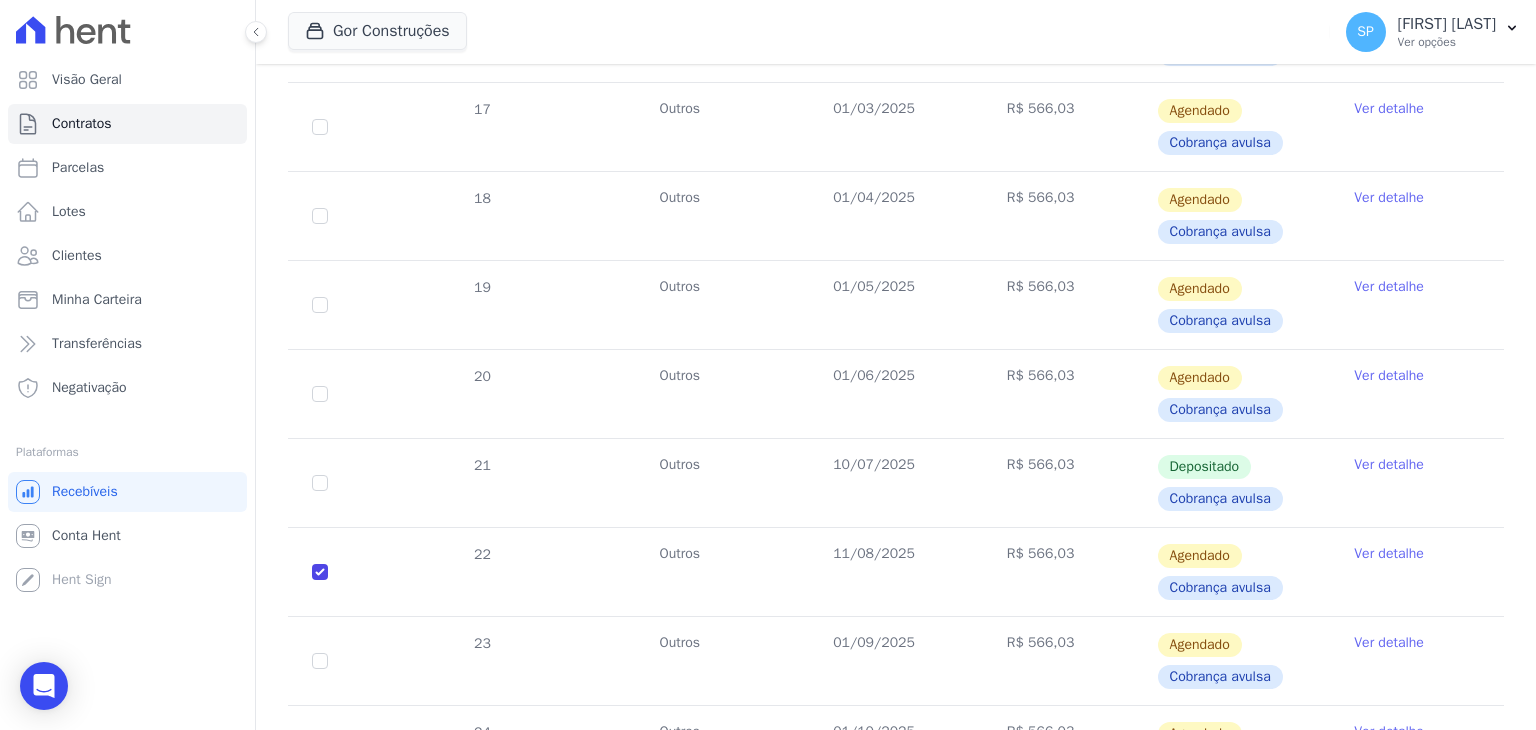click on "Ver detalhe" at bounding box center [1389, 554] 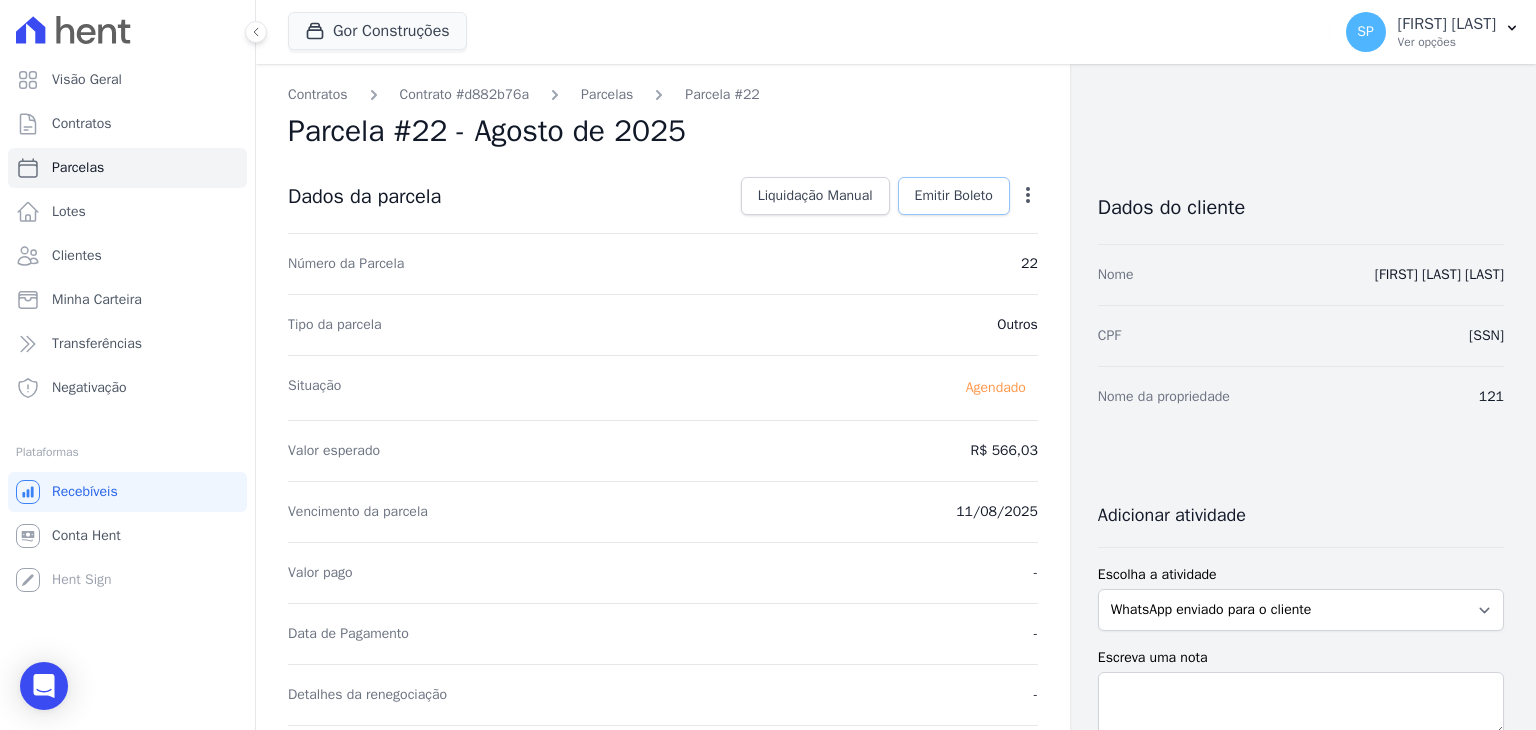 click on "Emitir Boleto" at bounding box center (954, 196) 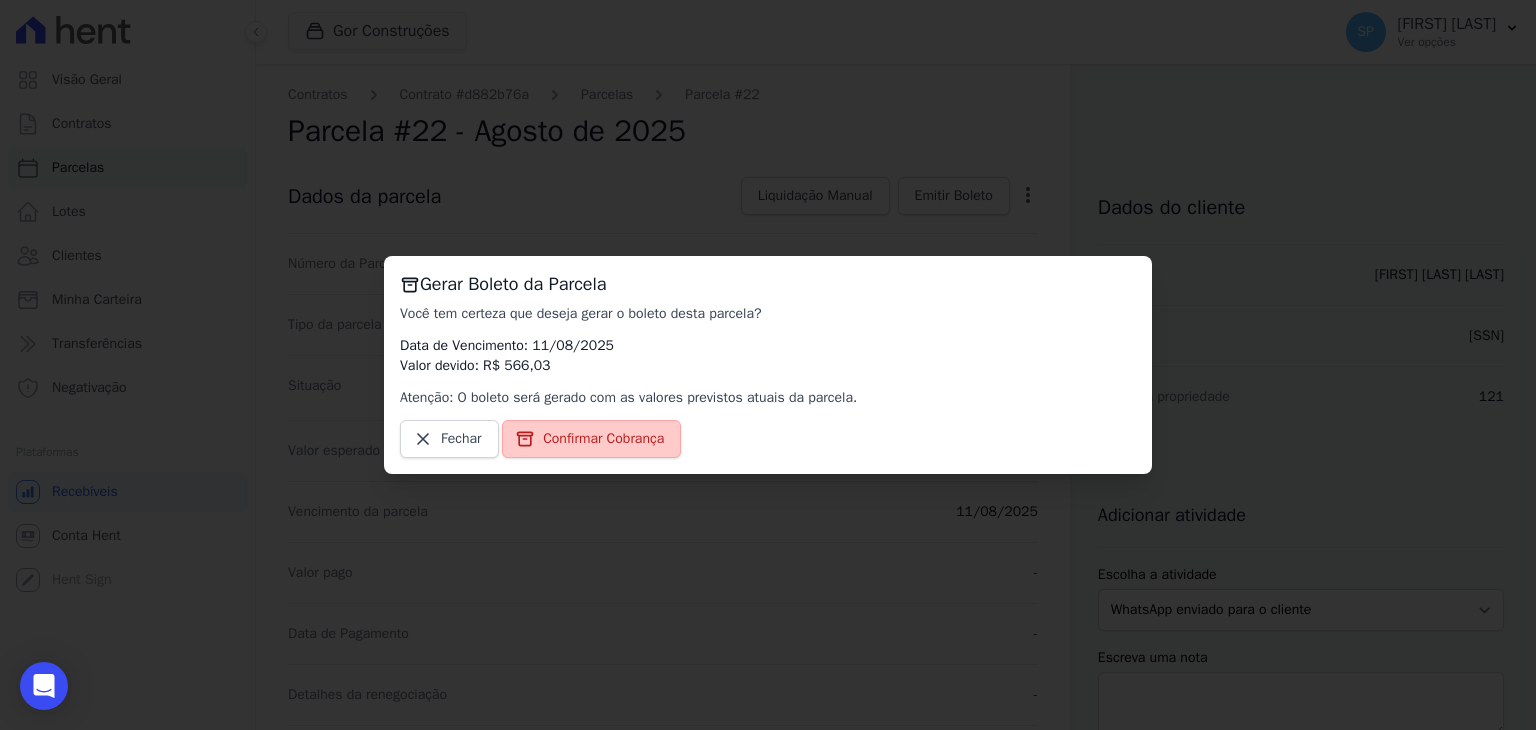 click on "Confirmar Cobrança" at bounding box center [603, 439] 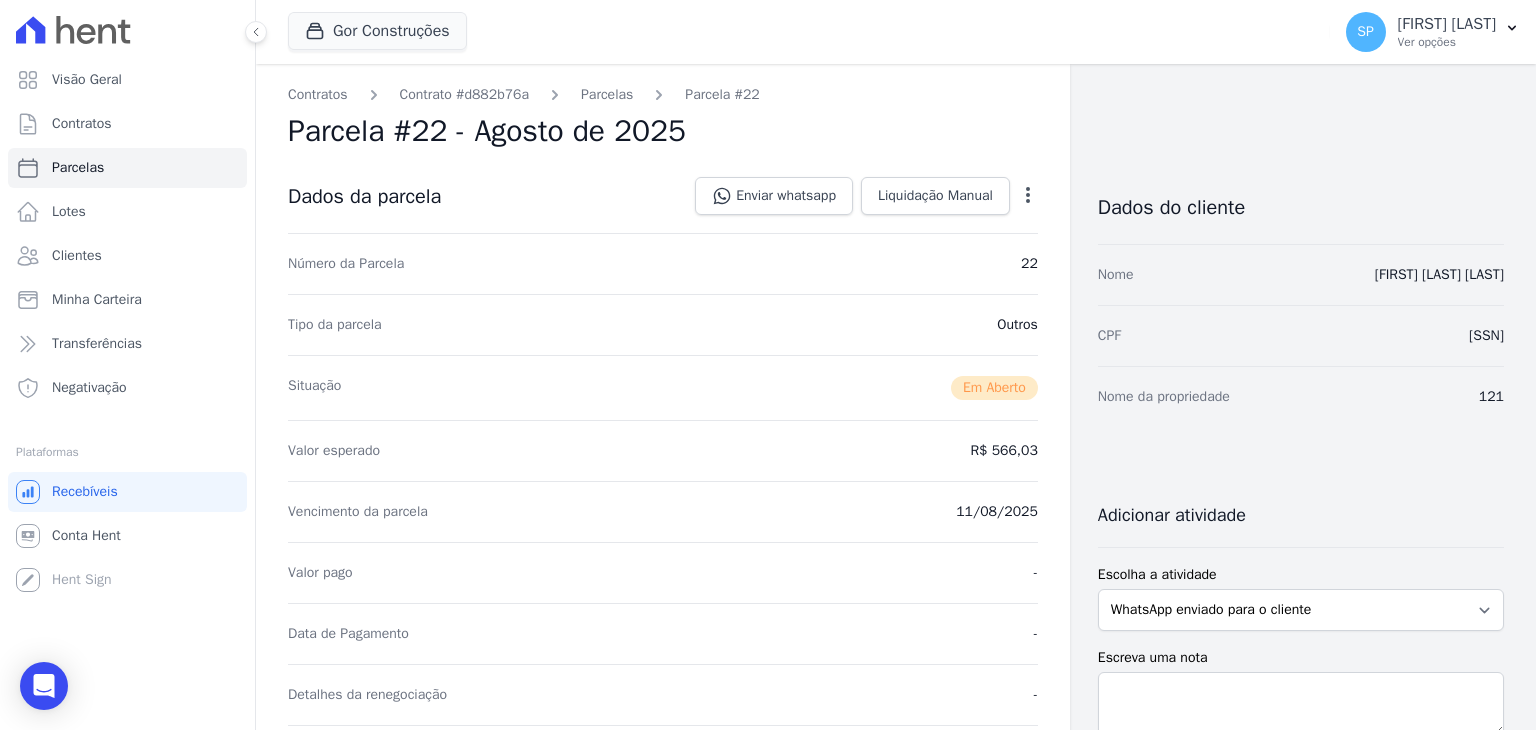 click on "Valor esperado
R$ 566,03" at bounding box center [663, 450] 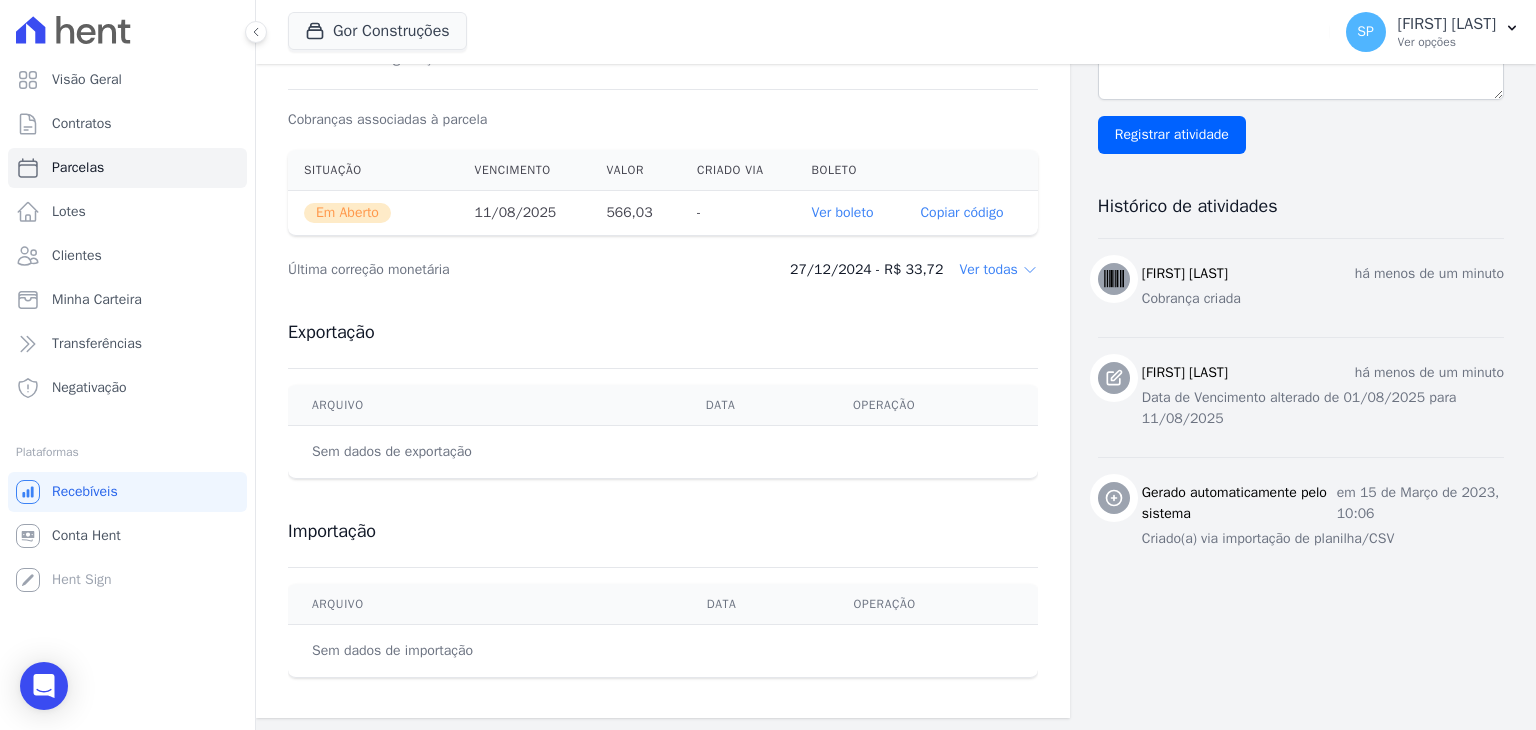 scroll, scrollTop: 336, scrollLeft: 0, axis: vertical 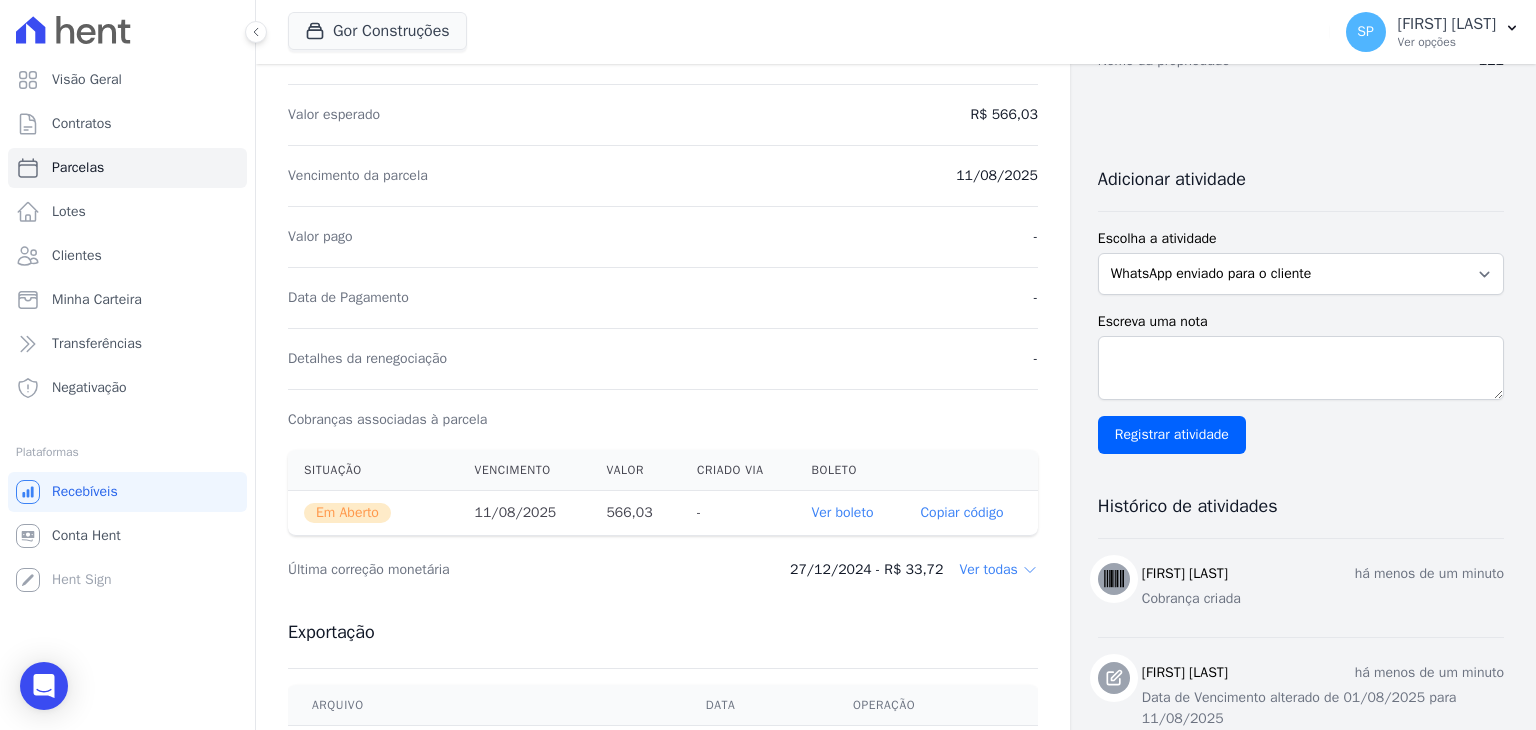 click on "Ver boleto" at bounding box center (842, 512) 